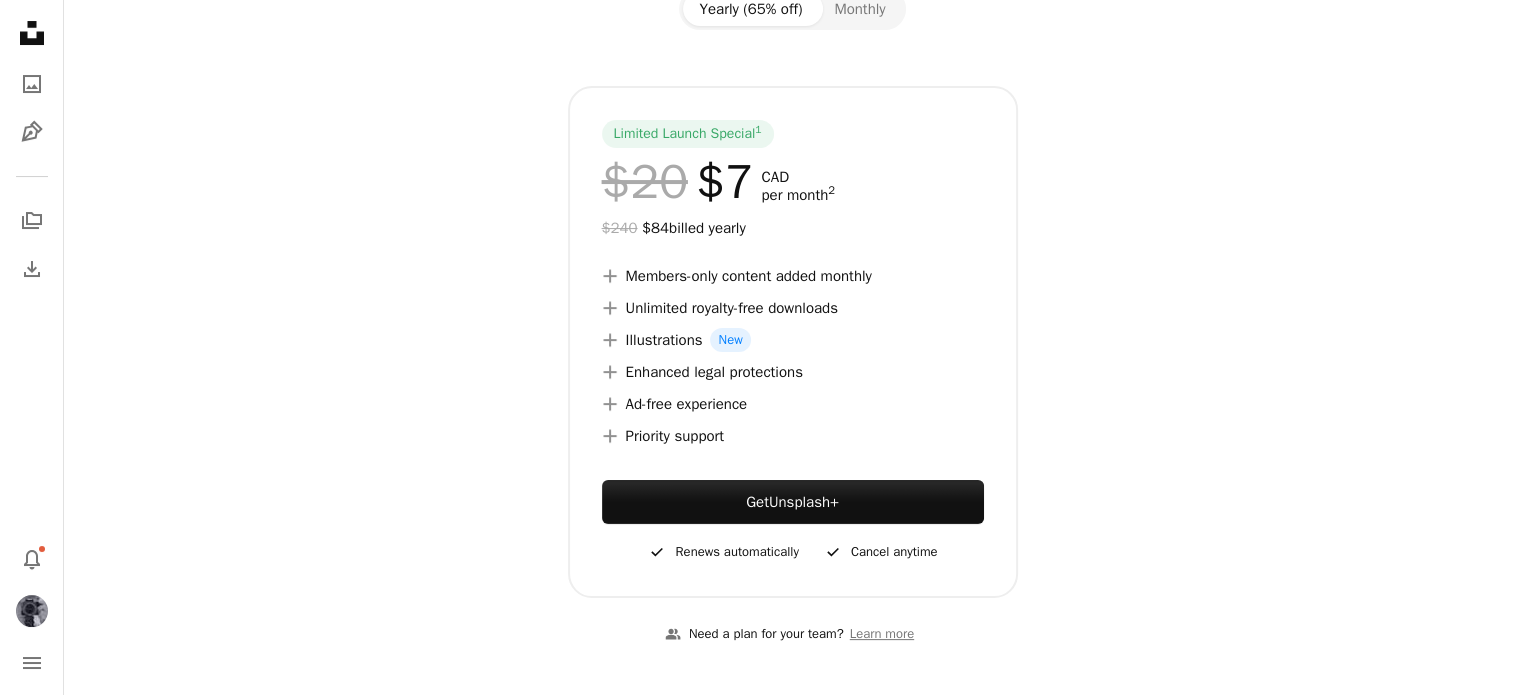 scroll, scrollTop: 0, scrollLeft: 0, axis: both 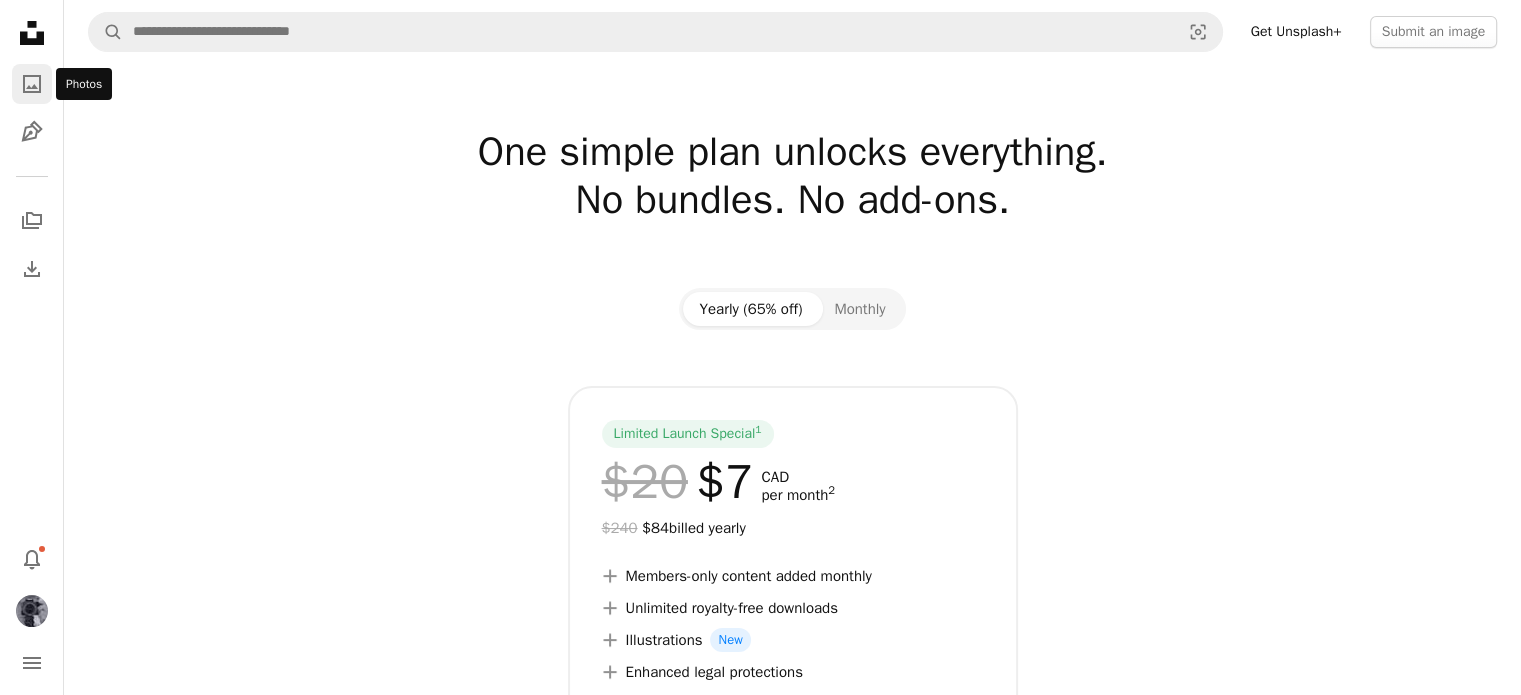 click on "A photo" 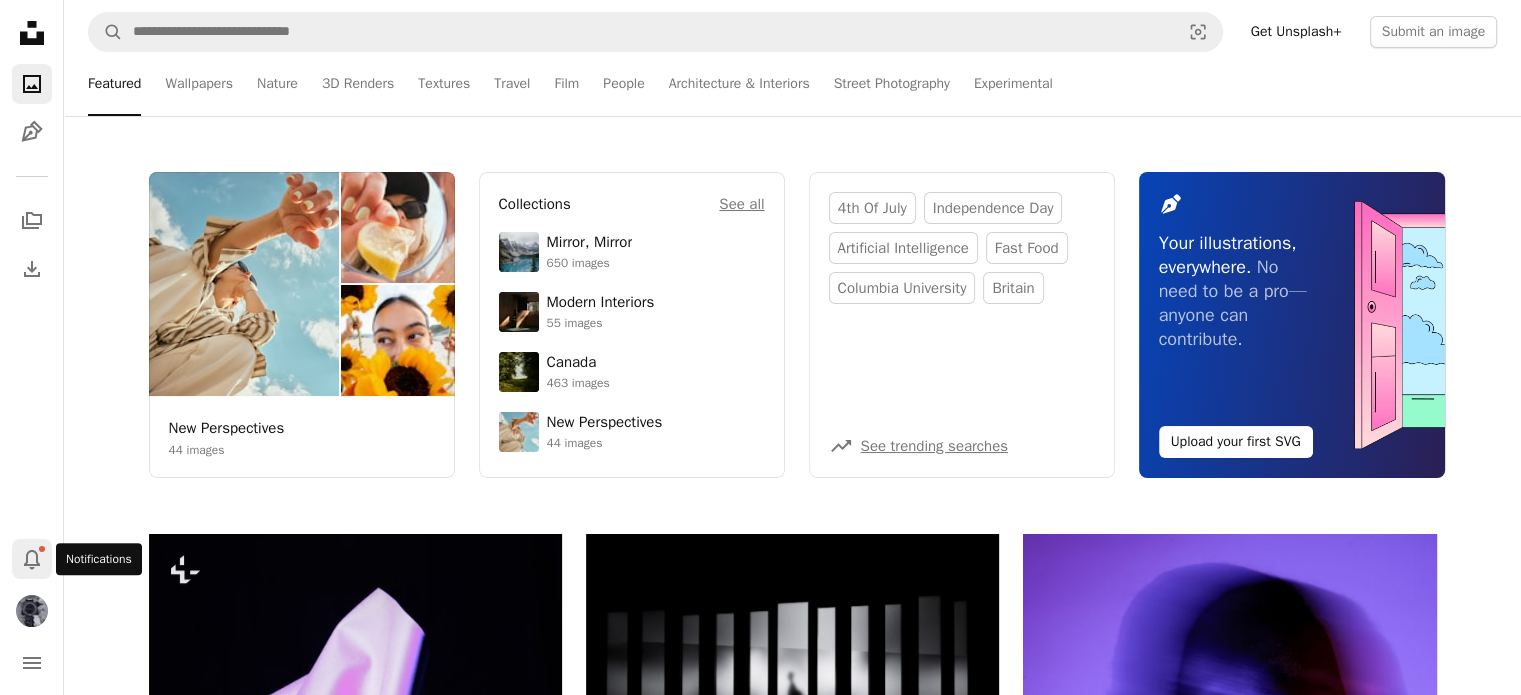 click on "Bell" 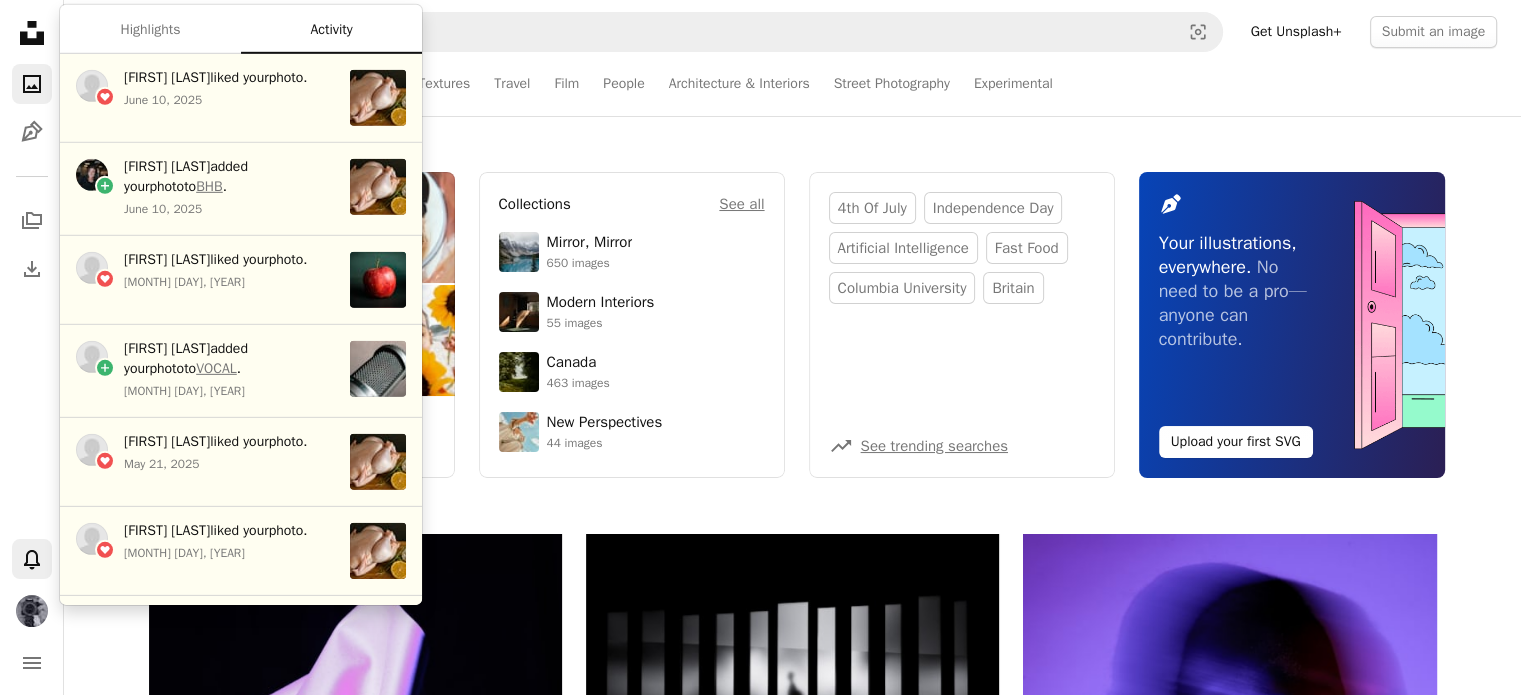 click on "Bell" 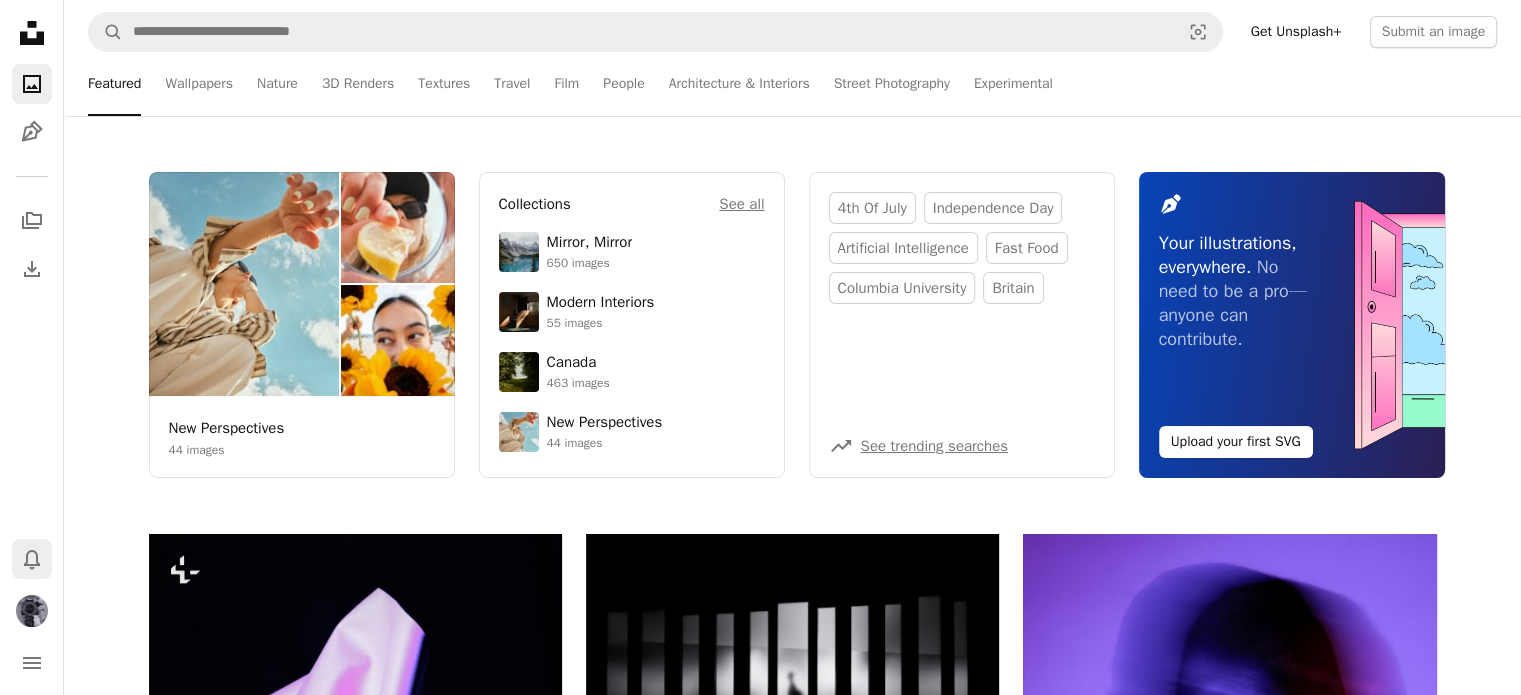 click on "Bell" 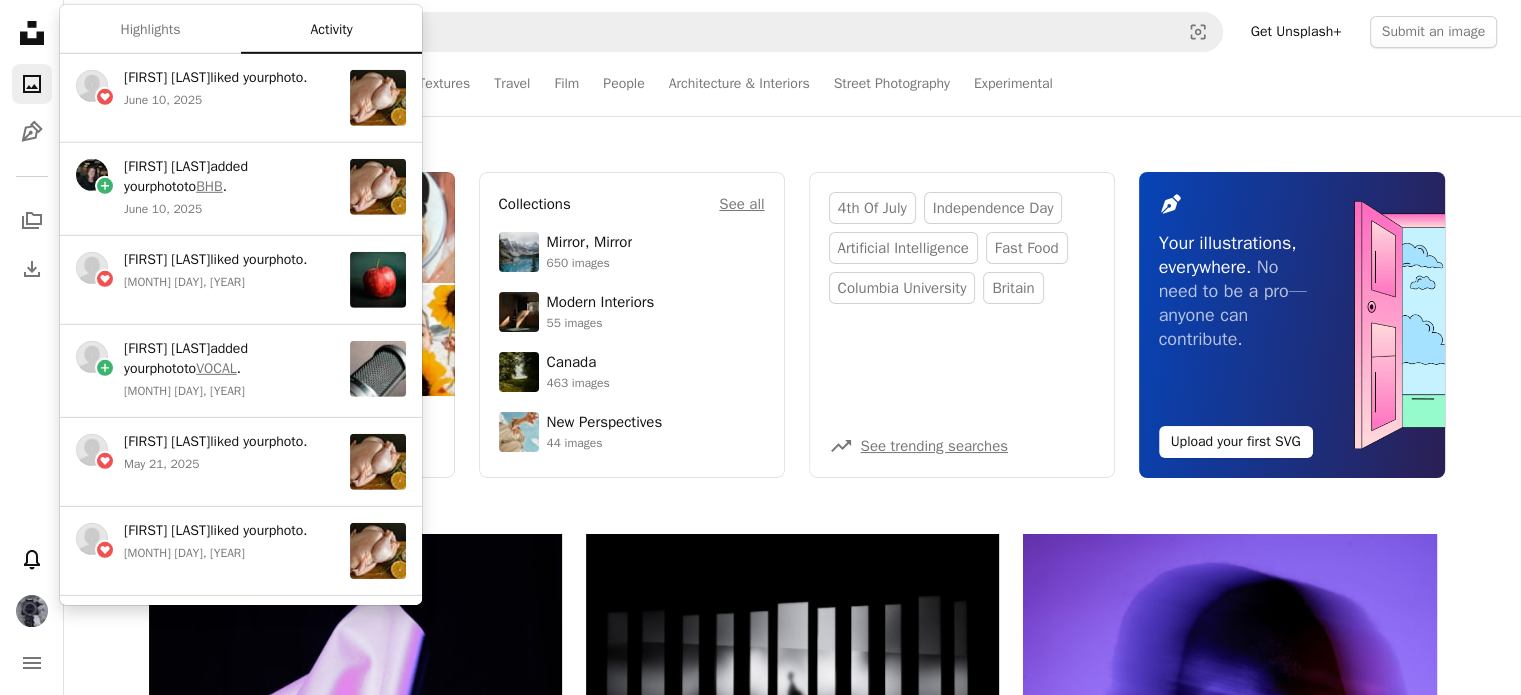 click on "Unsplash logo Unsplash Home A photo Pen Tool A stack of folders Download Photos Chevron down Bell navigation menu" at bounding box center [32, 347] 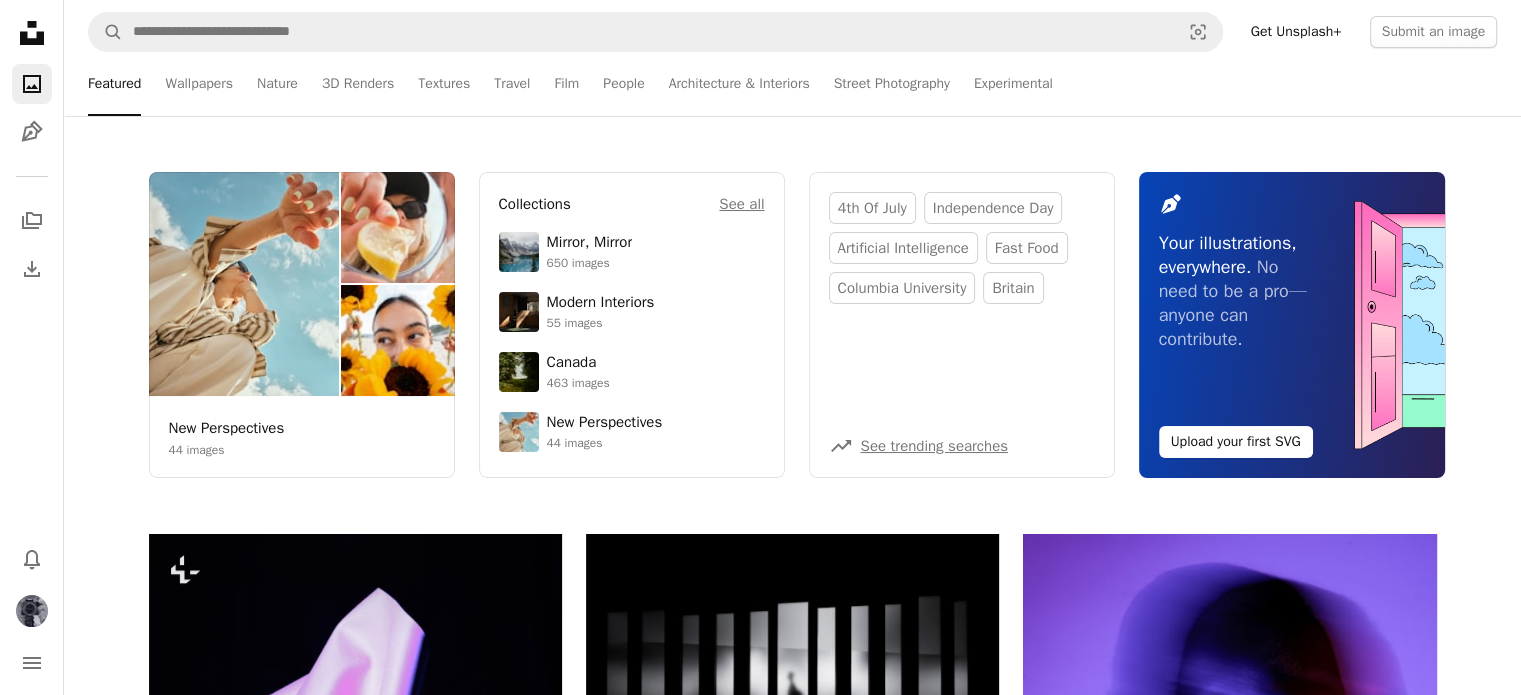 click at bounding box center [32, 611] 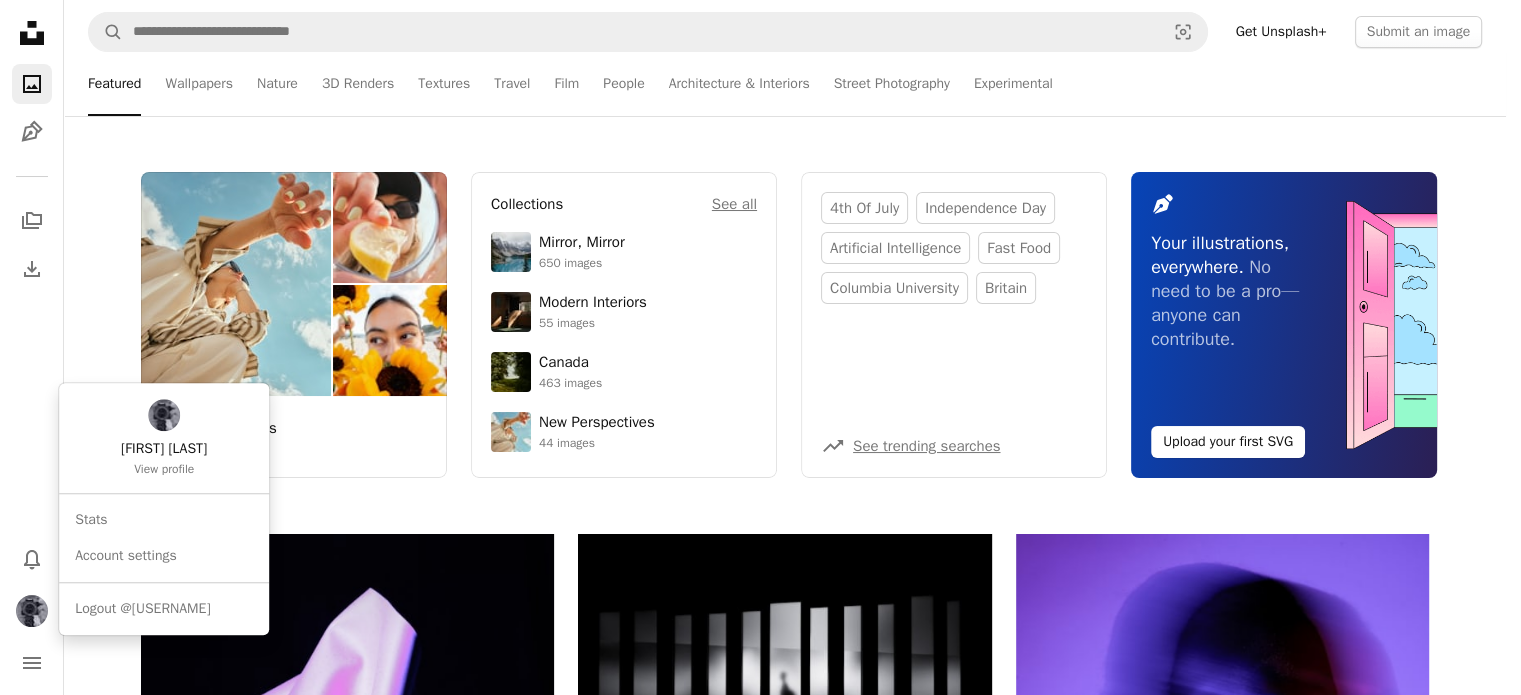 scroll, scrollTop: 500, scrollLeft: 0, axis: vertical 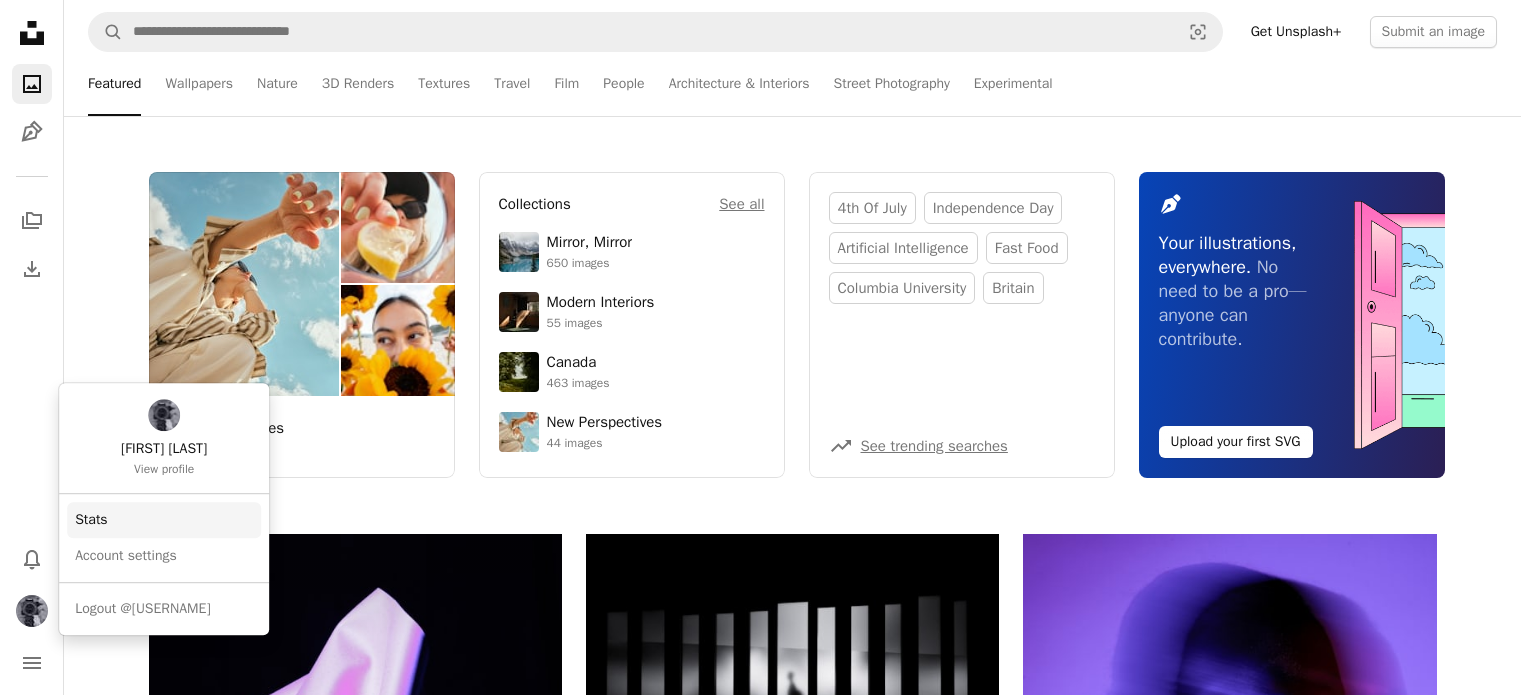 click on "Stats" at bounding box center [164, 520] 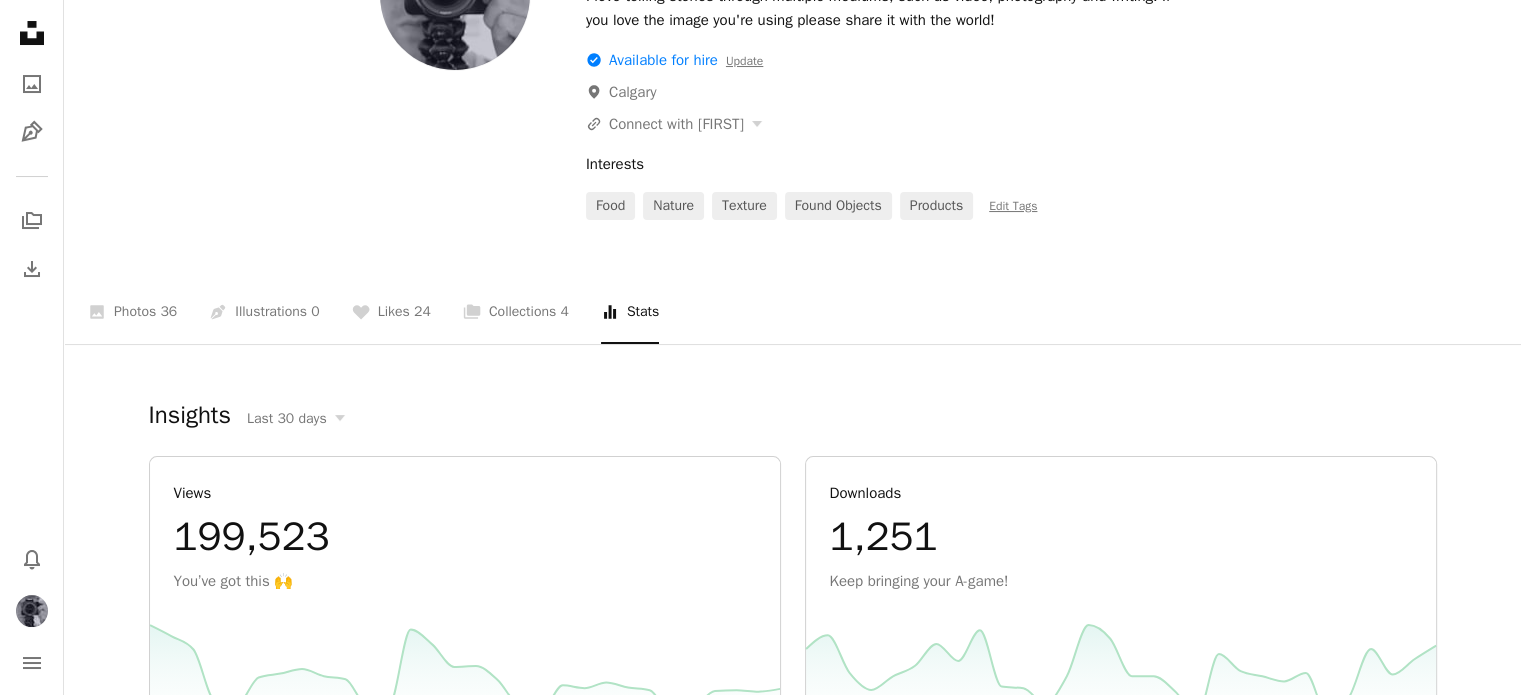 scroll, scrollTop: 300, scrollLeft: 0, axis: vertical 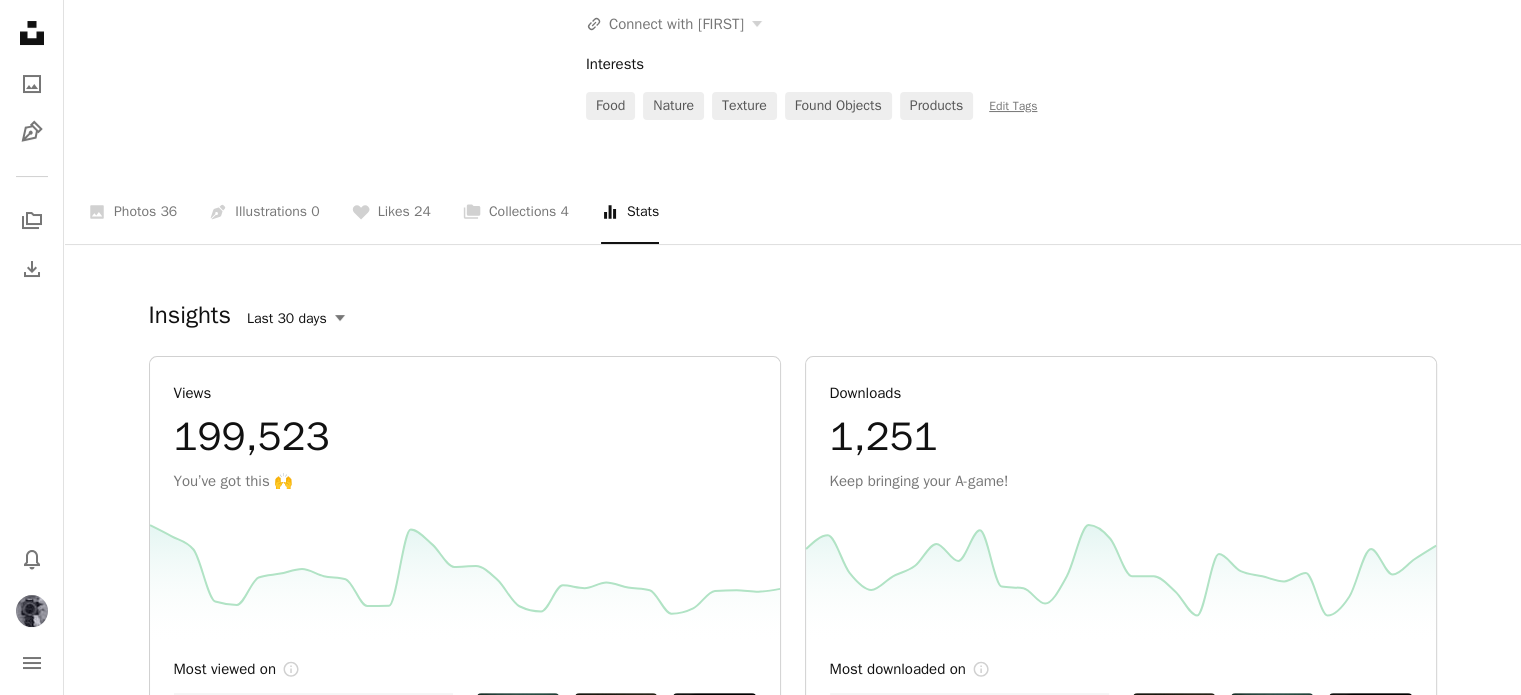 click on "Last 30 days" at bounding box center [296, 319] 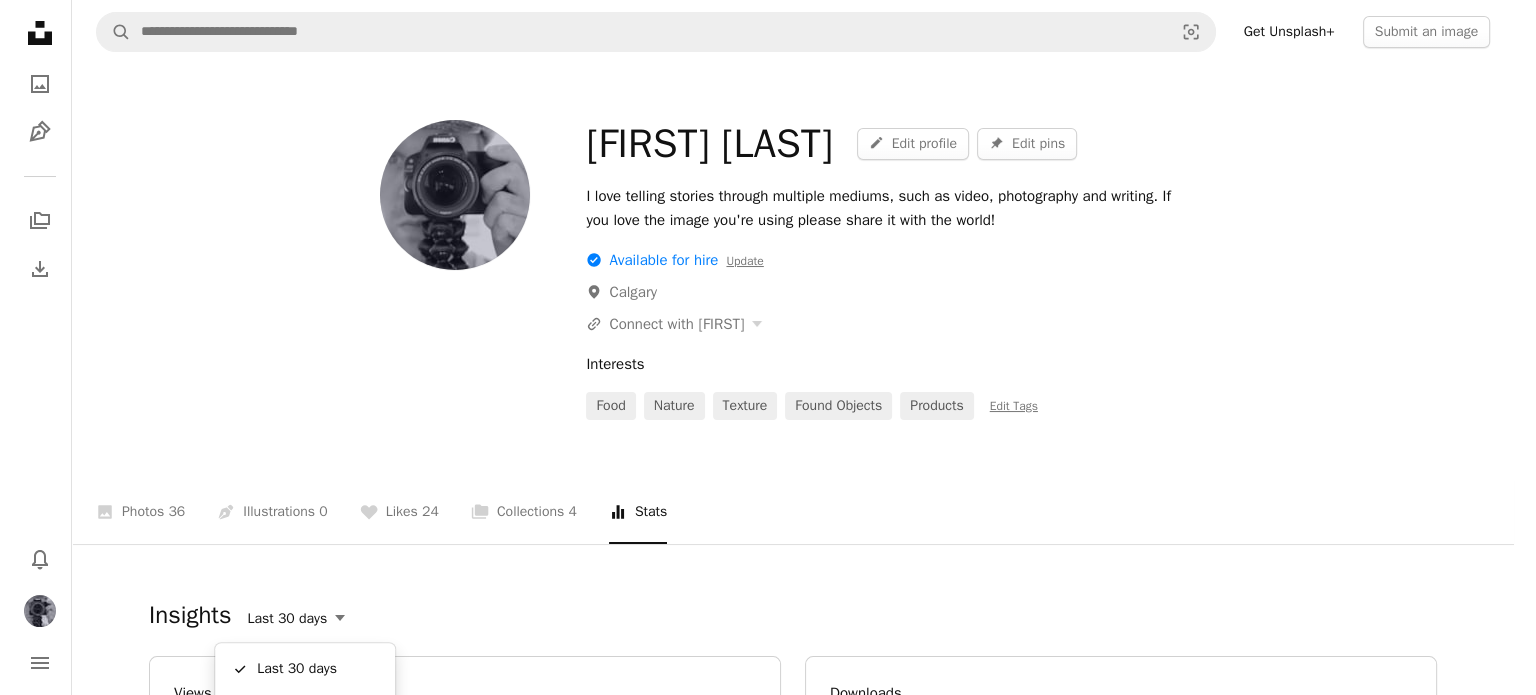 scroll, scrollTop: 0, scrollLeft: 0, axis: both 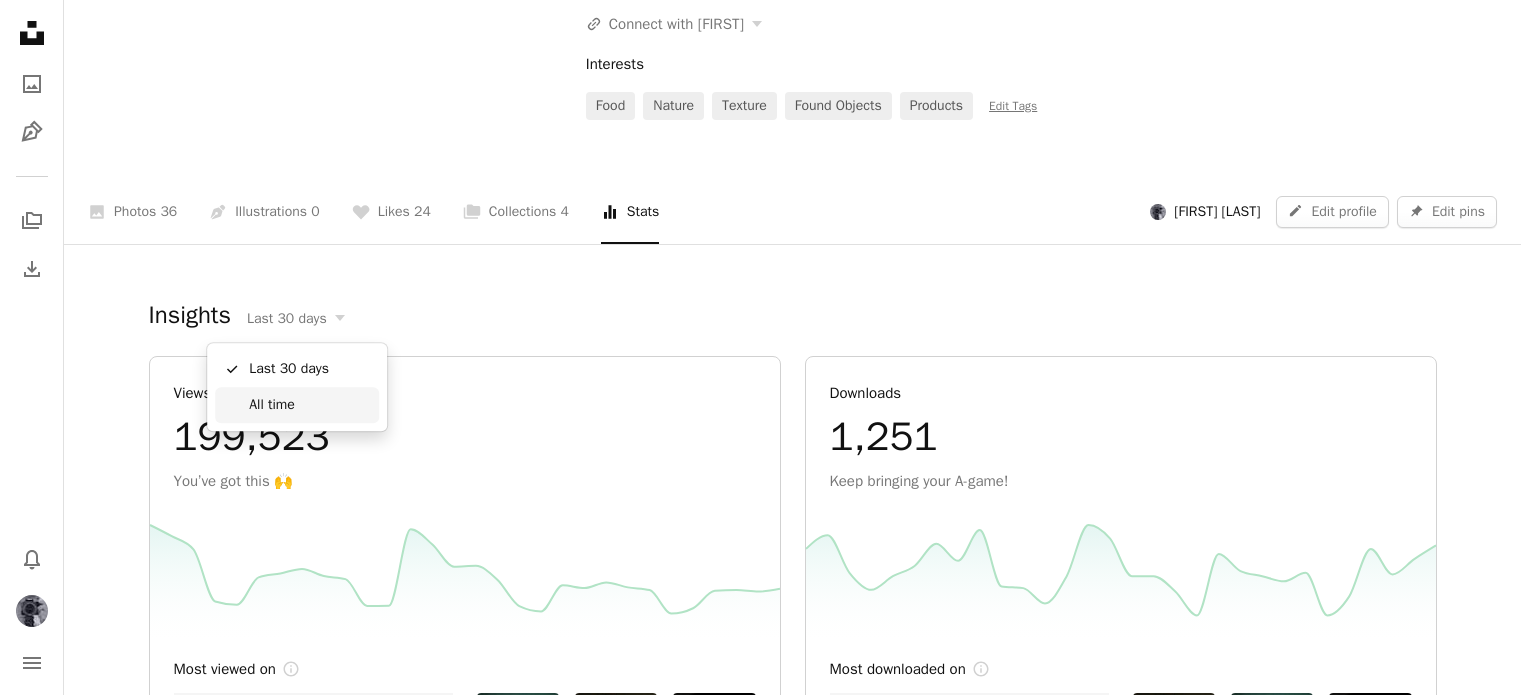 click on "All time" at bounding box center [310, 405] 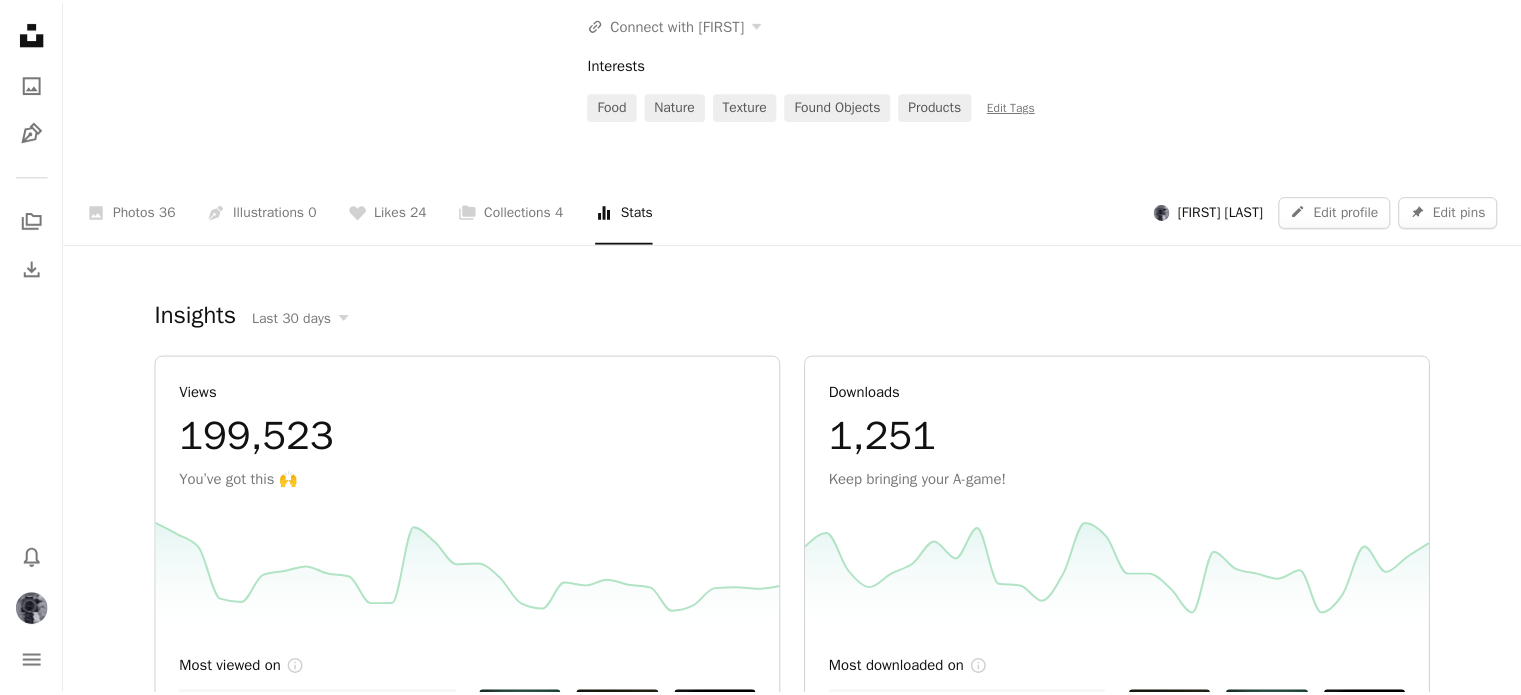 scroll, scrollTop: 300, scrollLeft: 0, axis: vertical 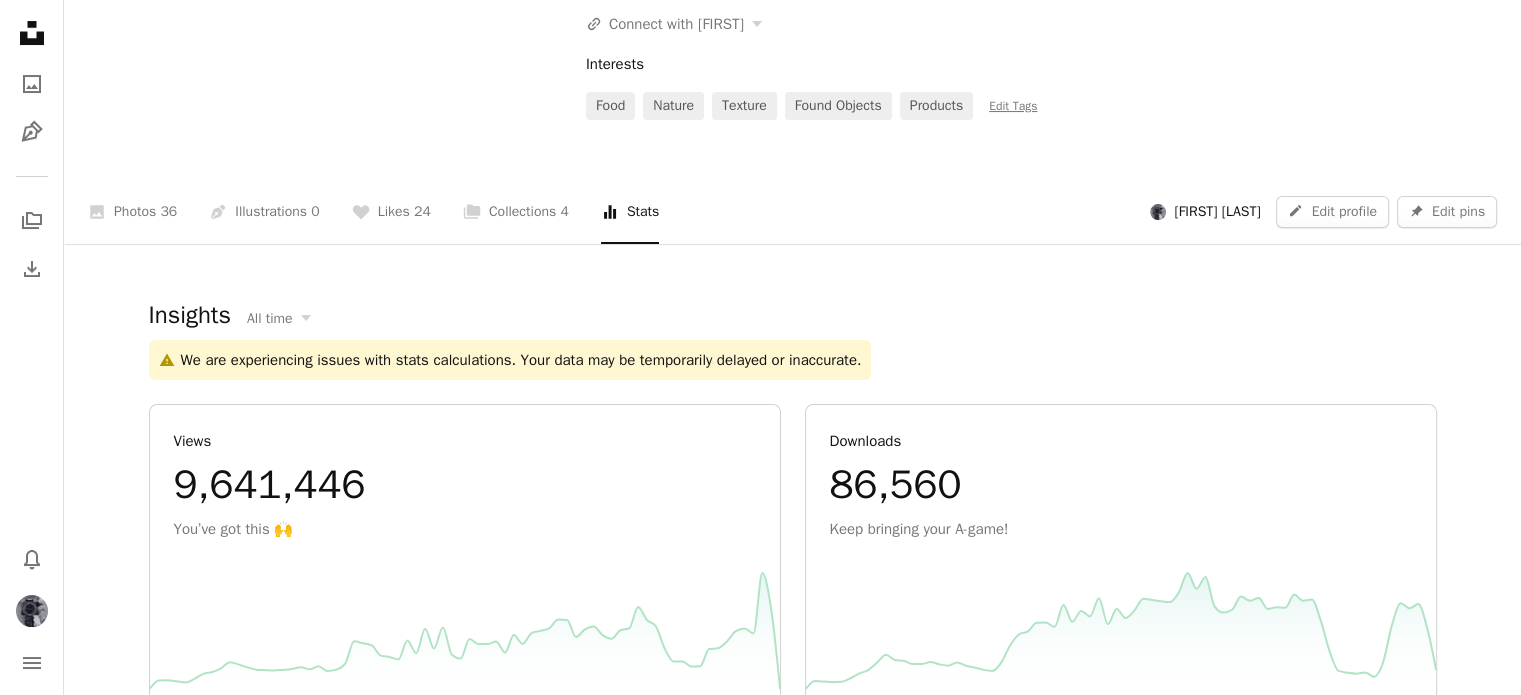 click on "Insights All time A warning sign We are experiencing issues with stats calculations. Your data may be temporarily delayed or inaccurate. Views 9,641,446 You’ve got this 🙌 Most viewed on Info icon Unsplash BuzzFeed Ghost Figma Notion Downloads 86,560 Keep bringing your A-game! Most downloaded on Info icon Unsplash Figma Notion Wix Trello Uses Show Highlights Trello 697 uses Chevron down Figma 5,072 uses Chevron down Notion 4,076 uses Chevron down Prezi 279 uses Chevron down Medium 226 uses Chevron down Typeform 152 uses Chevron down BuzzFeed 108 uses Chevron down Google Slides 35 uses Chevron down Mailchimp 31 uses Chevron down Instructure 153 uses Chevron down Thrive Global 1 use Chevron down Info icon Photo uses are limited to select websites for the moment. Your milestones Calendar First upload Uploaded on [MONTH] [DAY], [YEAR] Star Featured Images Reach 5 featured photos on the editorial feed Eye 5M views Achieved on [MONTH] [DAY], [YEAR] Download icon Downloads Reach 500k downloads Your images Sort by #1" at bounding box center (793, 2420) 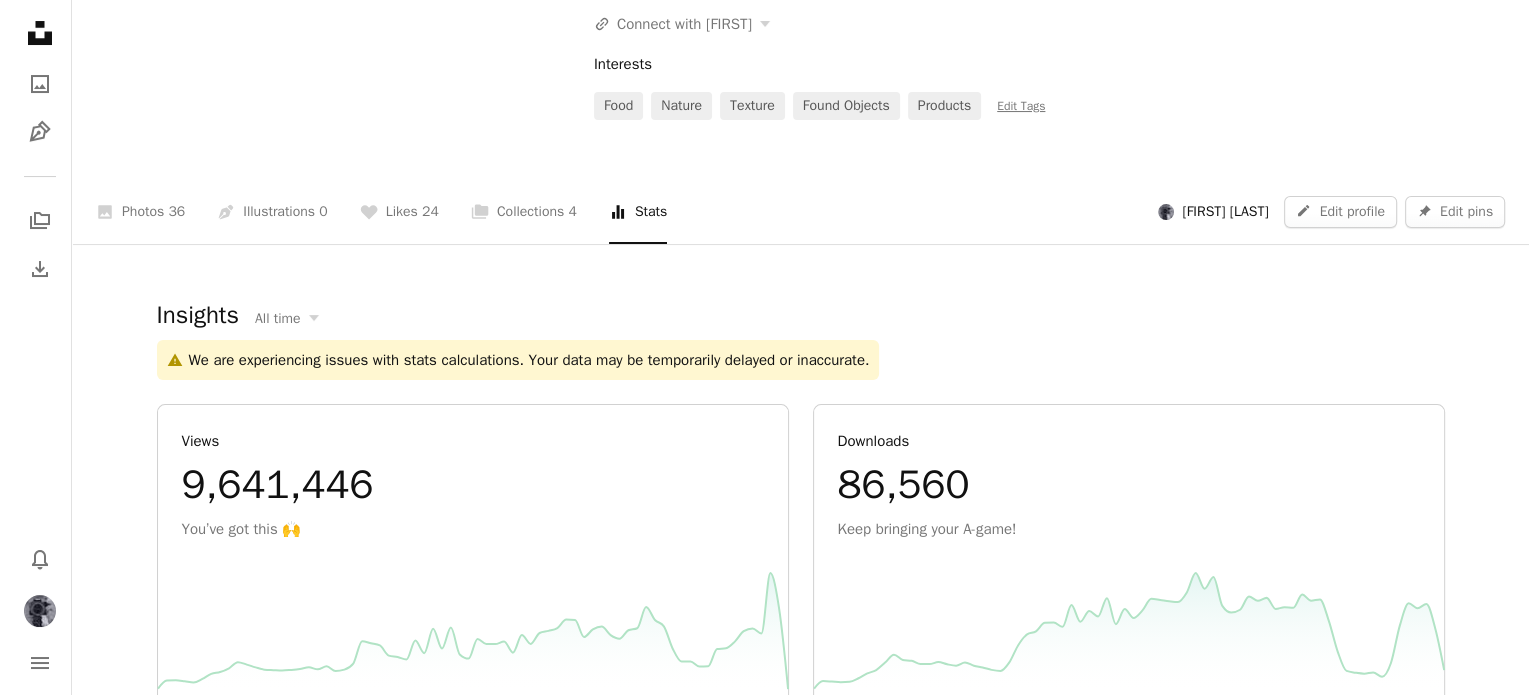scroll, scrollTop: 0, scrollLeft: 0, axis: both 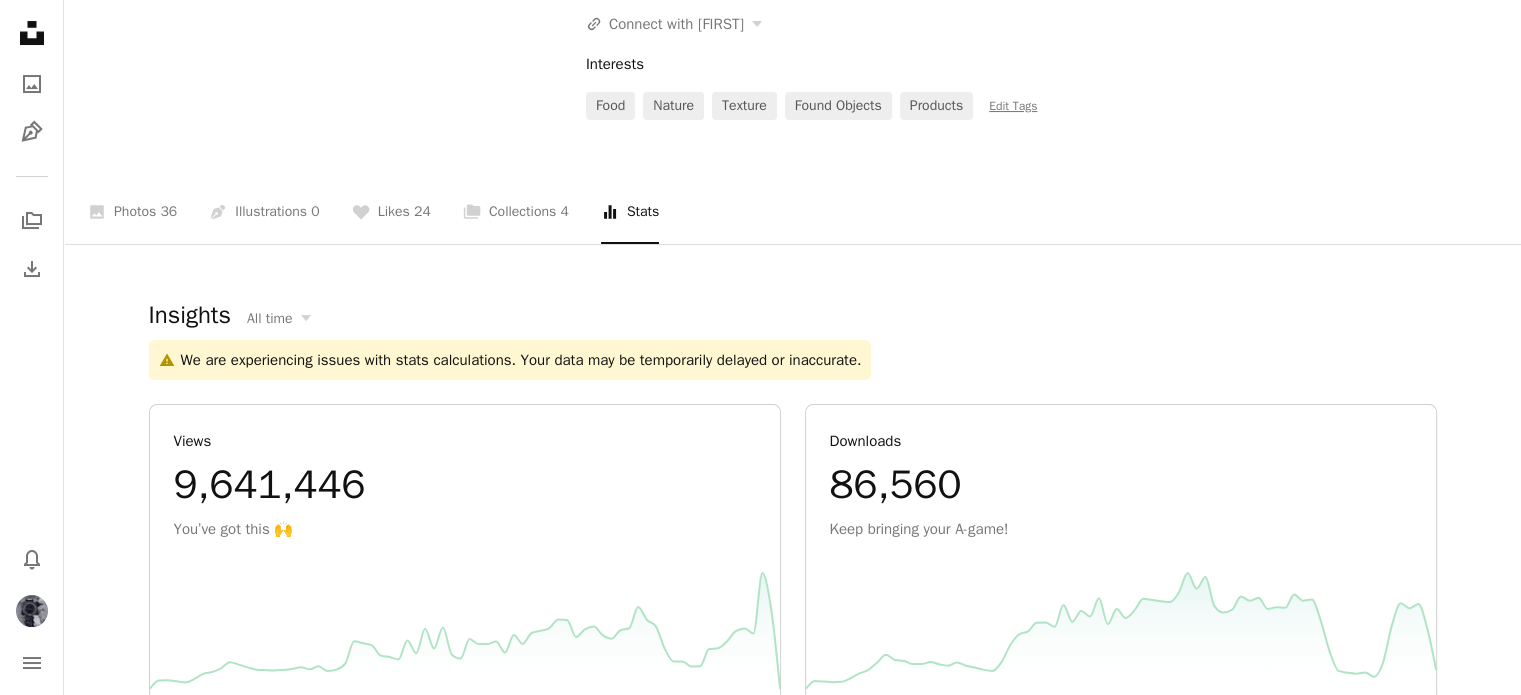 click on "Submit an image" at bounding box center [1433, -268] 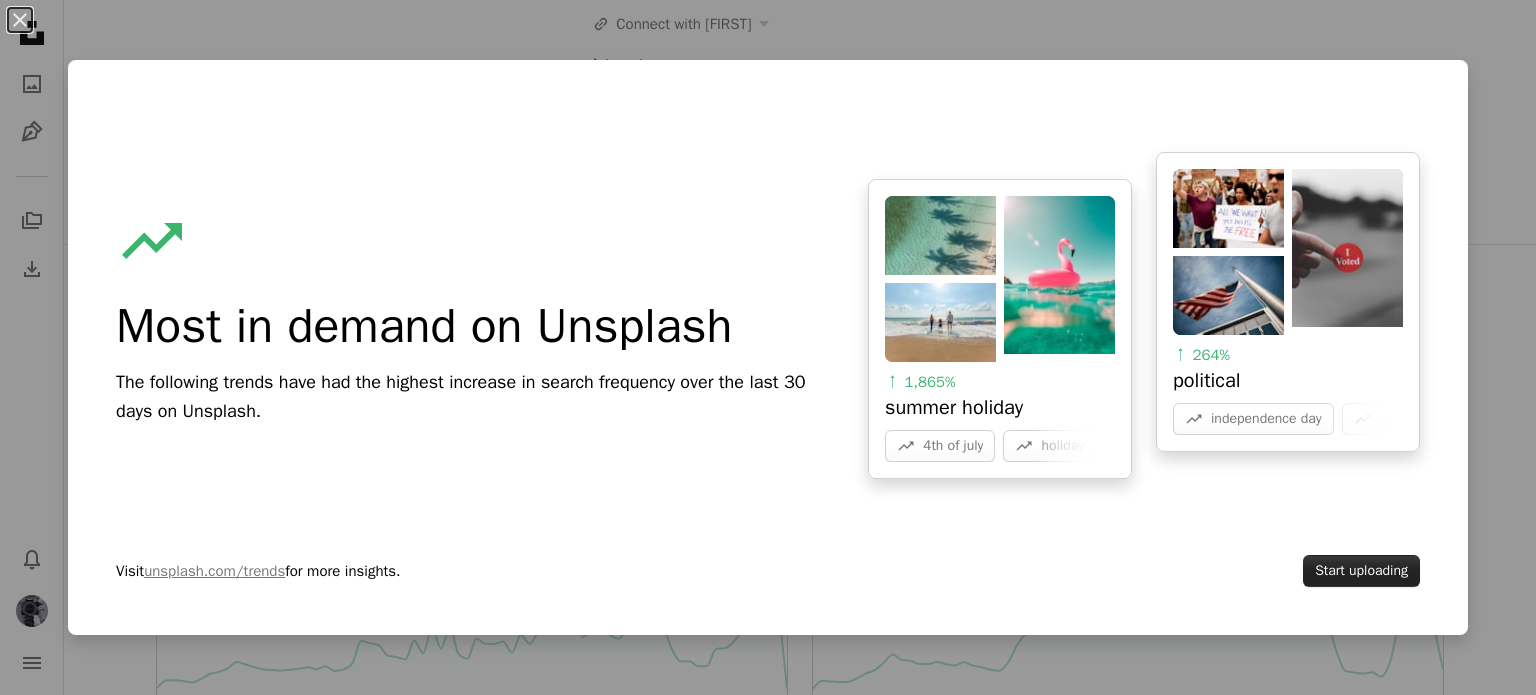 click on "Start uploading" at bounding box center [1361, 571] 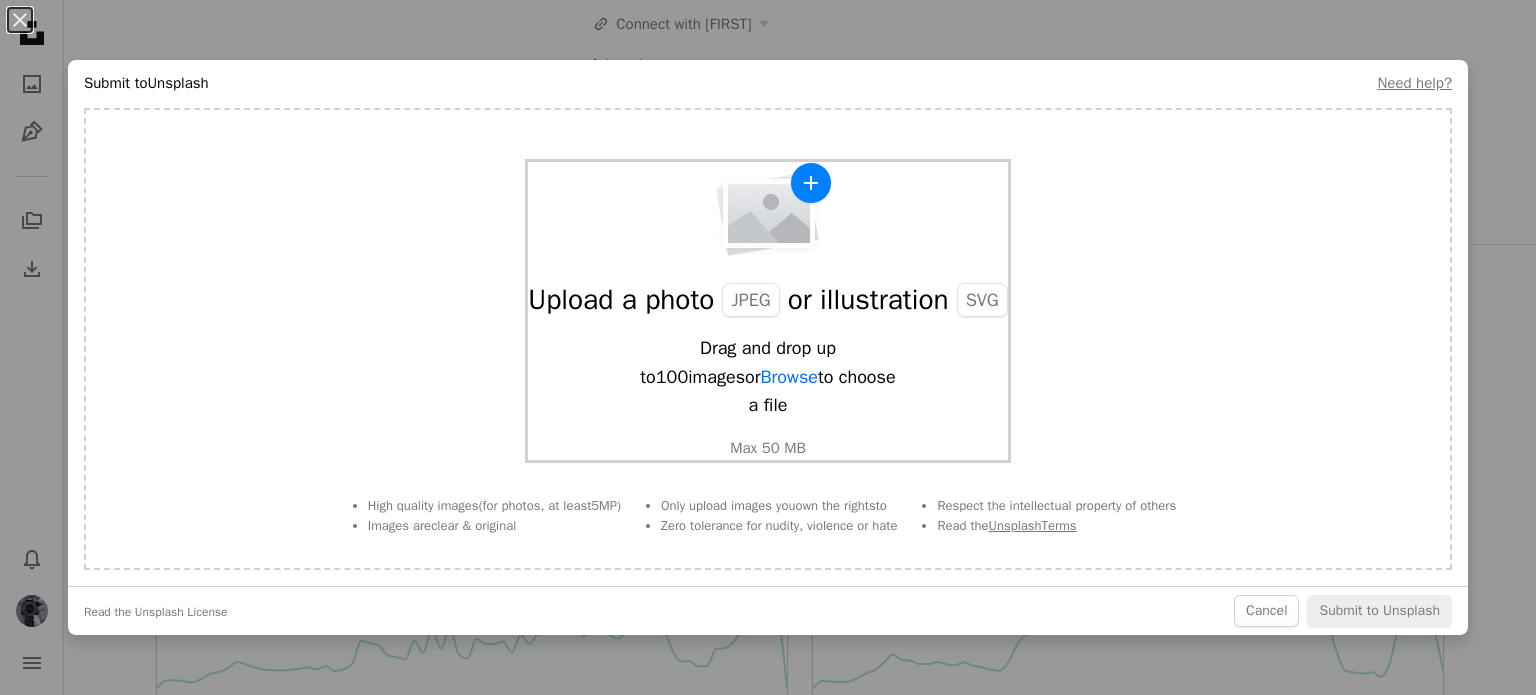 click at bounding box center [768, 210] 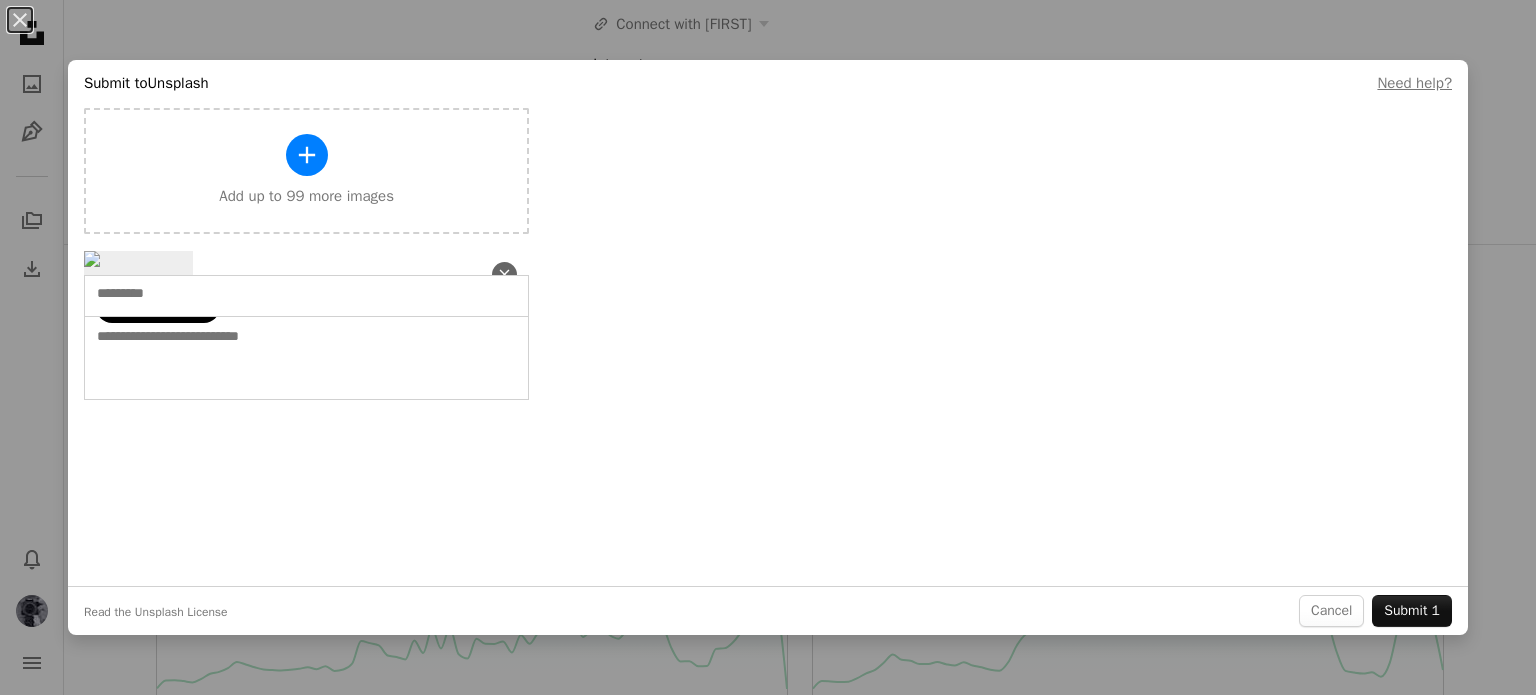 click on "Add location" at bounding box center [164, 307] 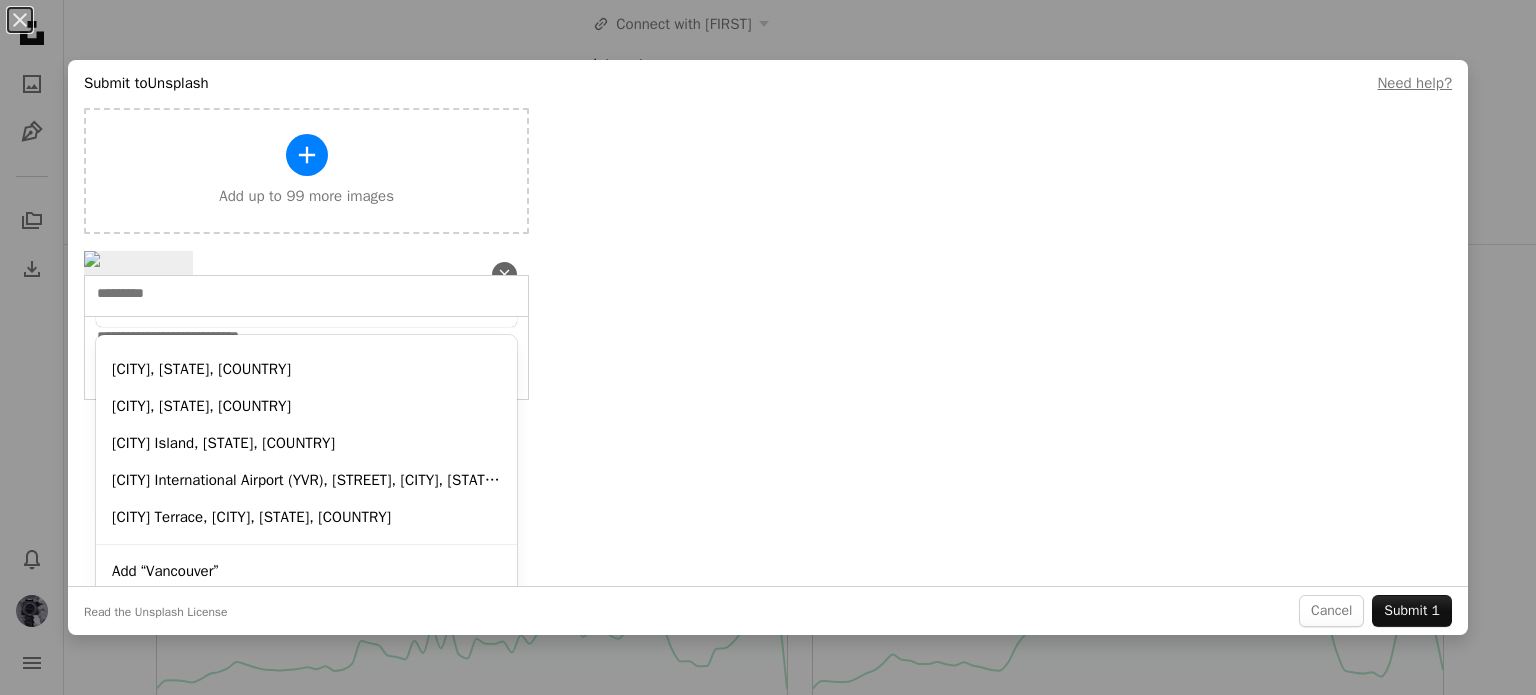 type on "*********" 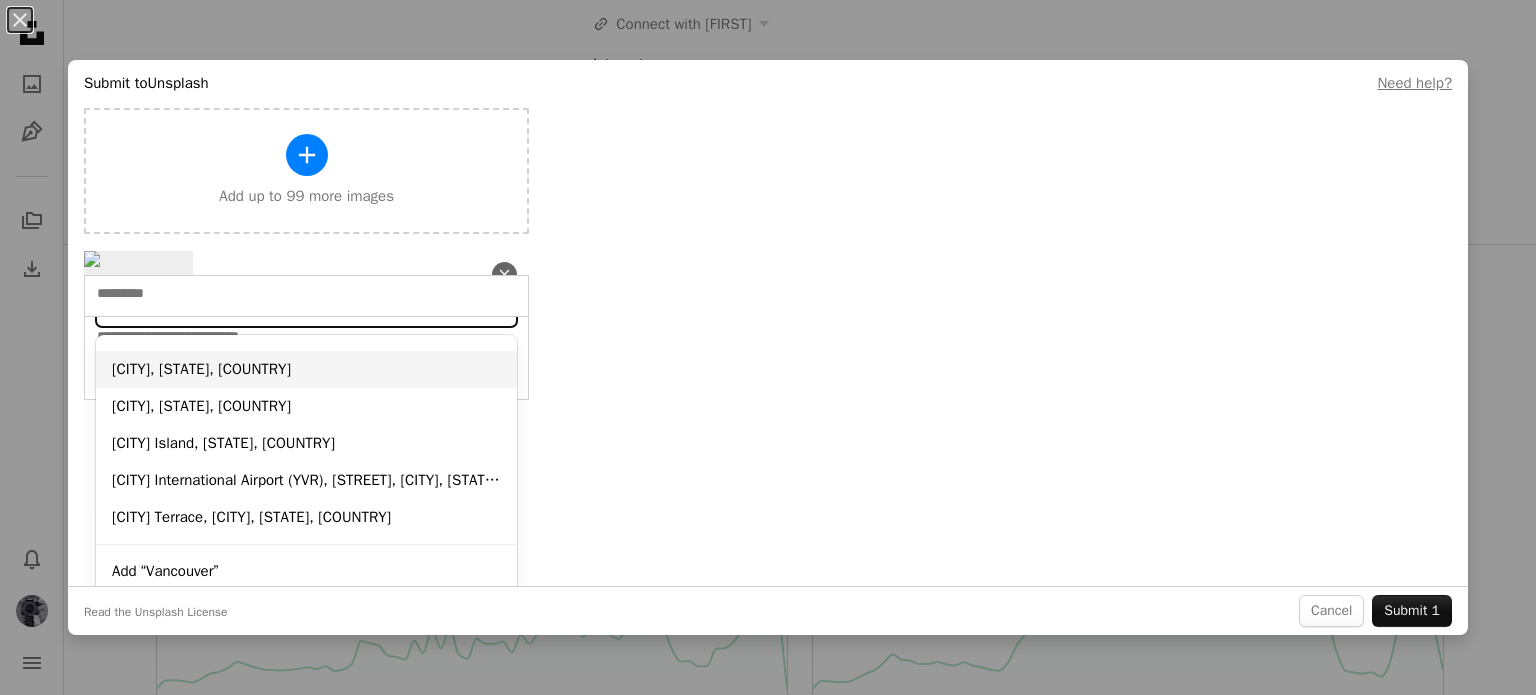 click on "[CITY], [STATE], [COUNTRY]" at bounding box center (306, 369) 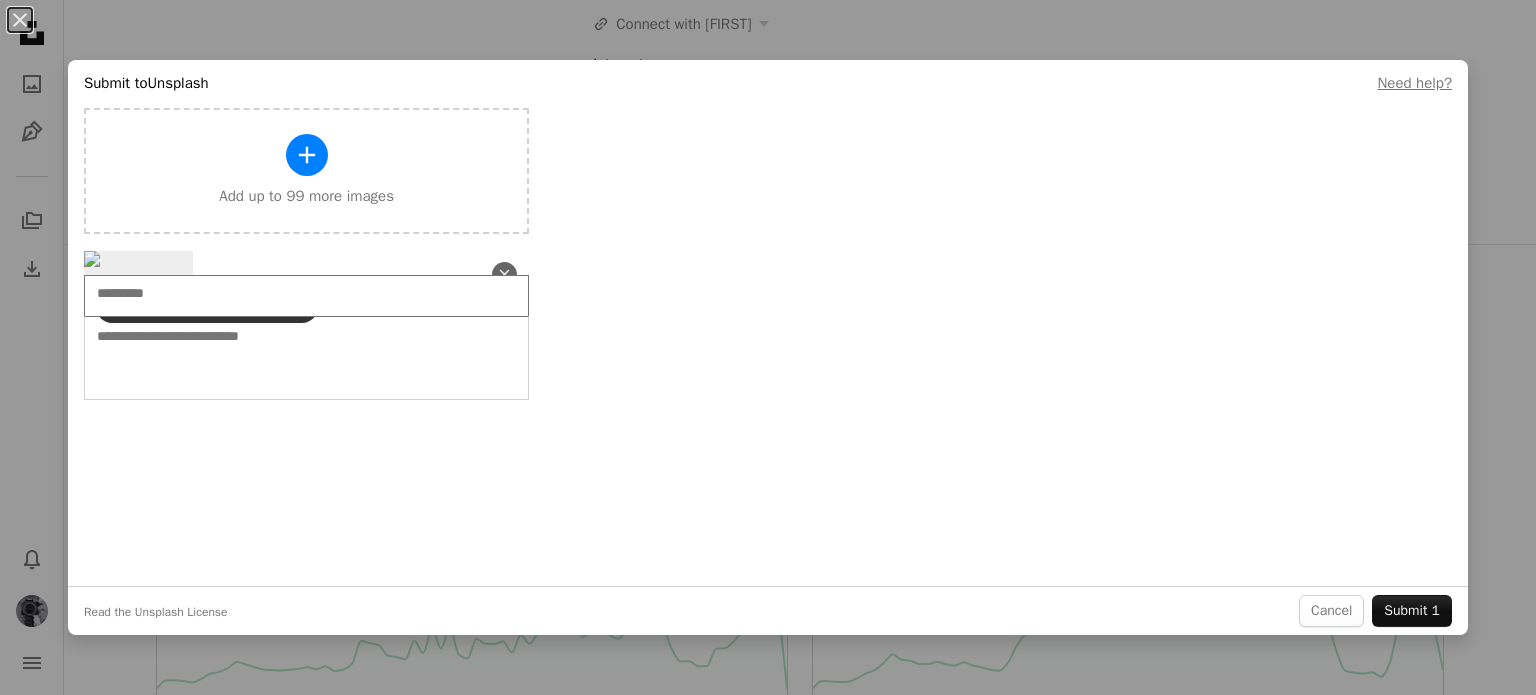 click at bounding box center (271, 294) 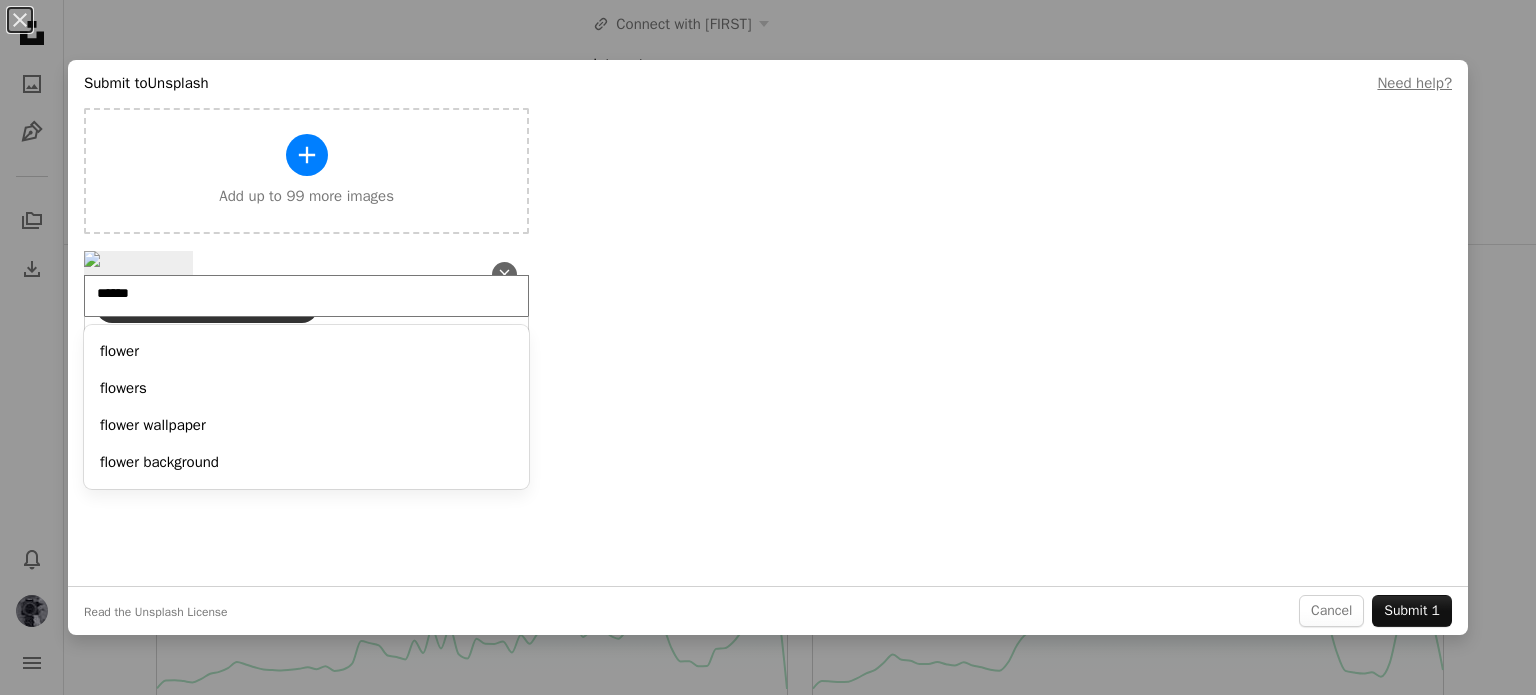 type on "*******" 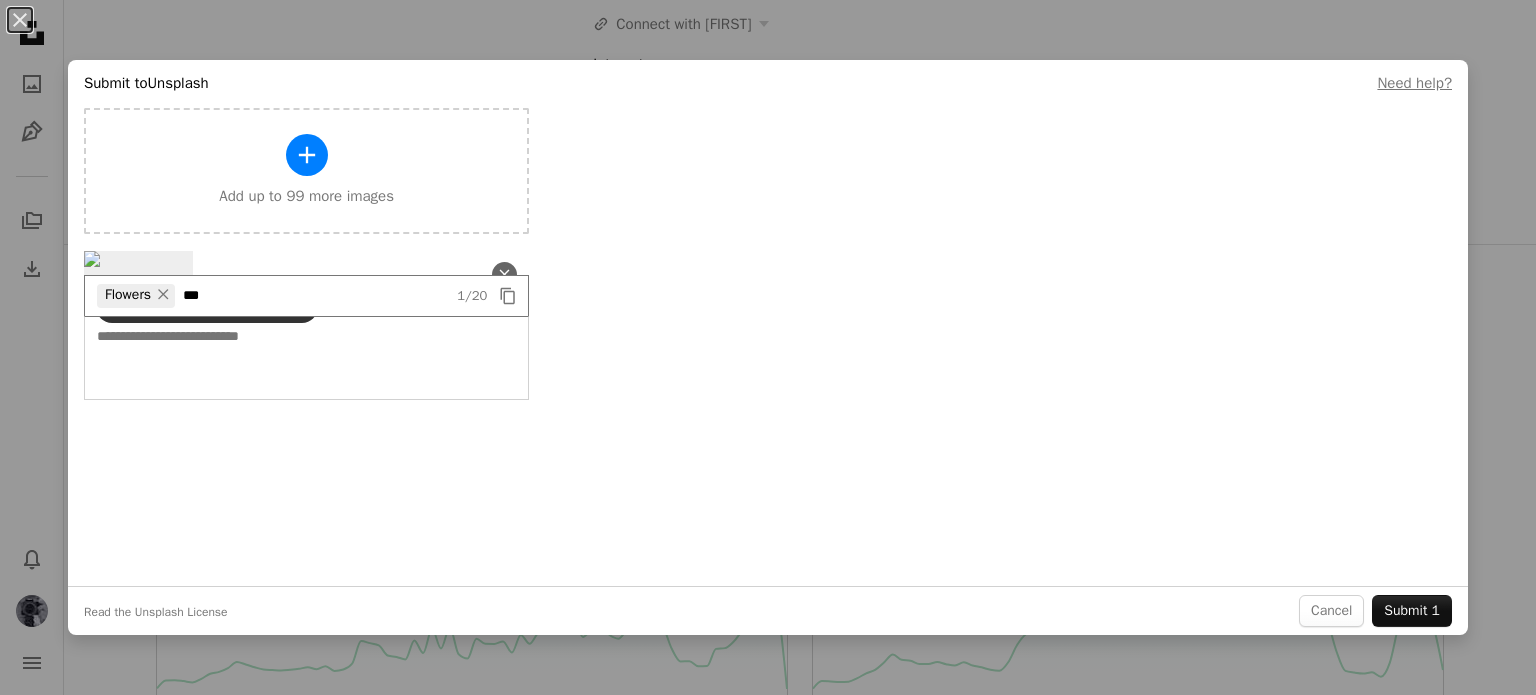 type on "****" 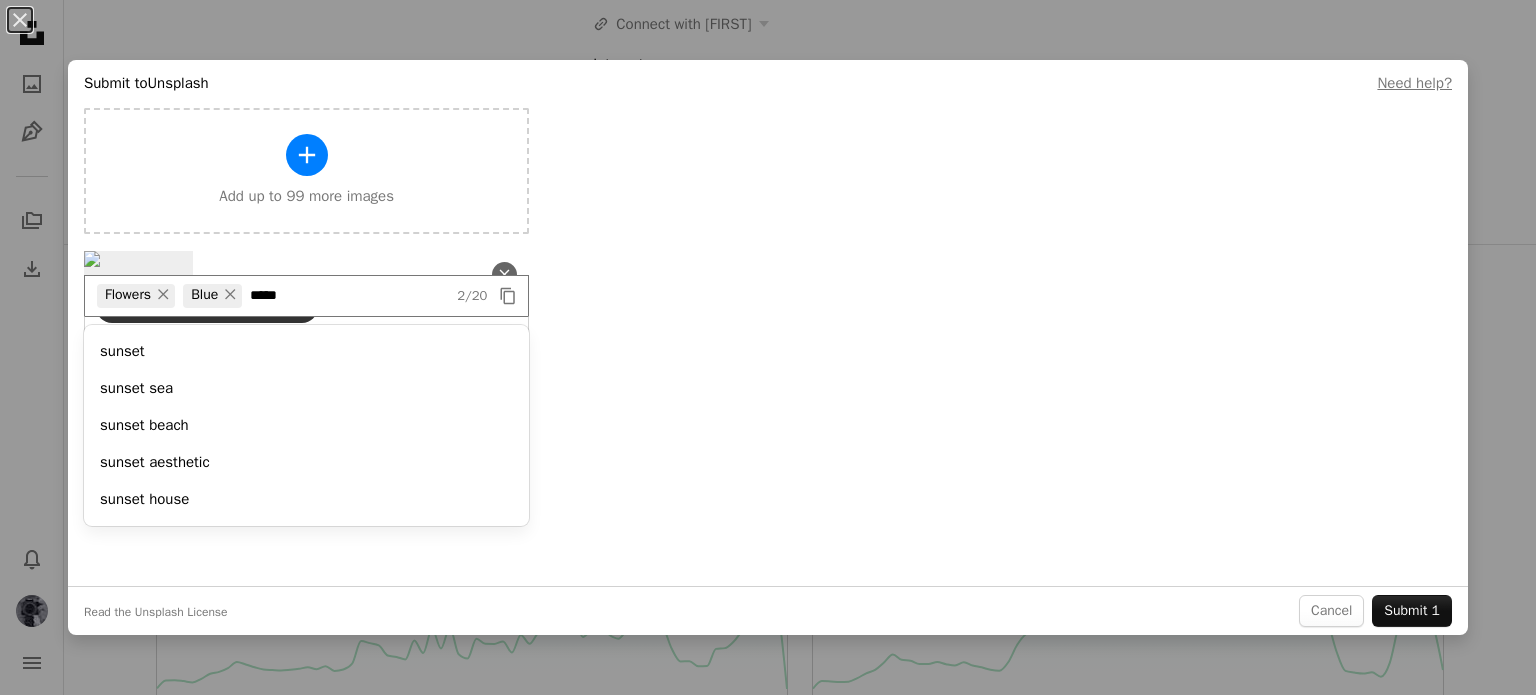 type on "******" 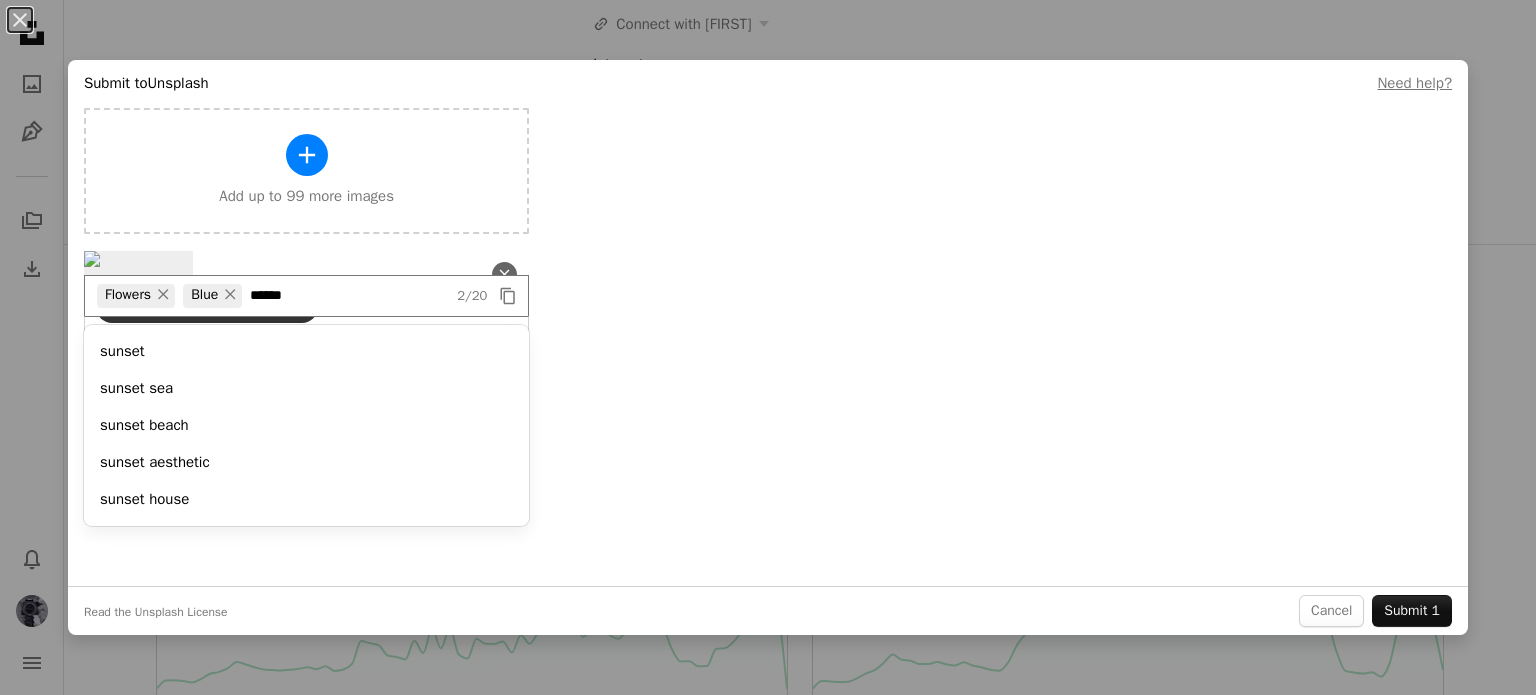 type 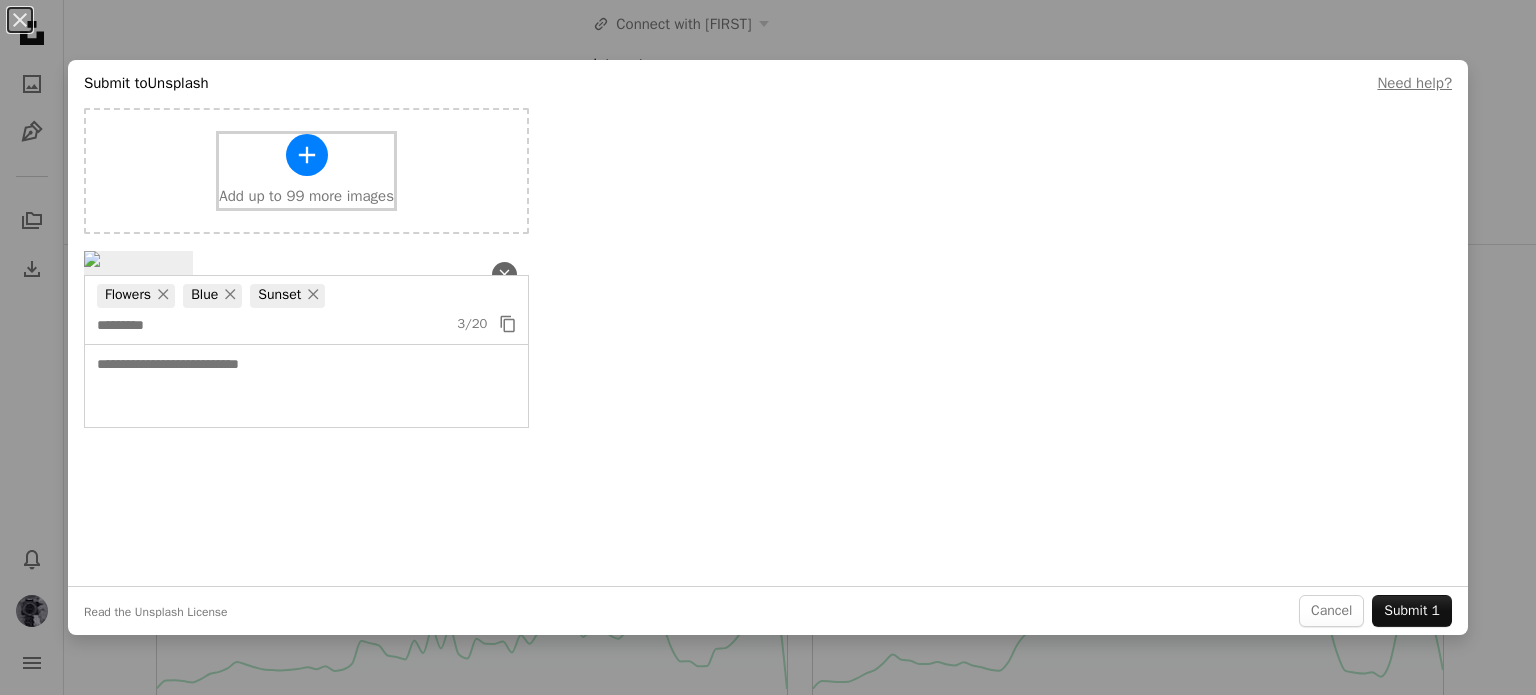 click on "A plus sign" 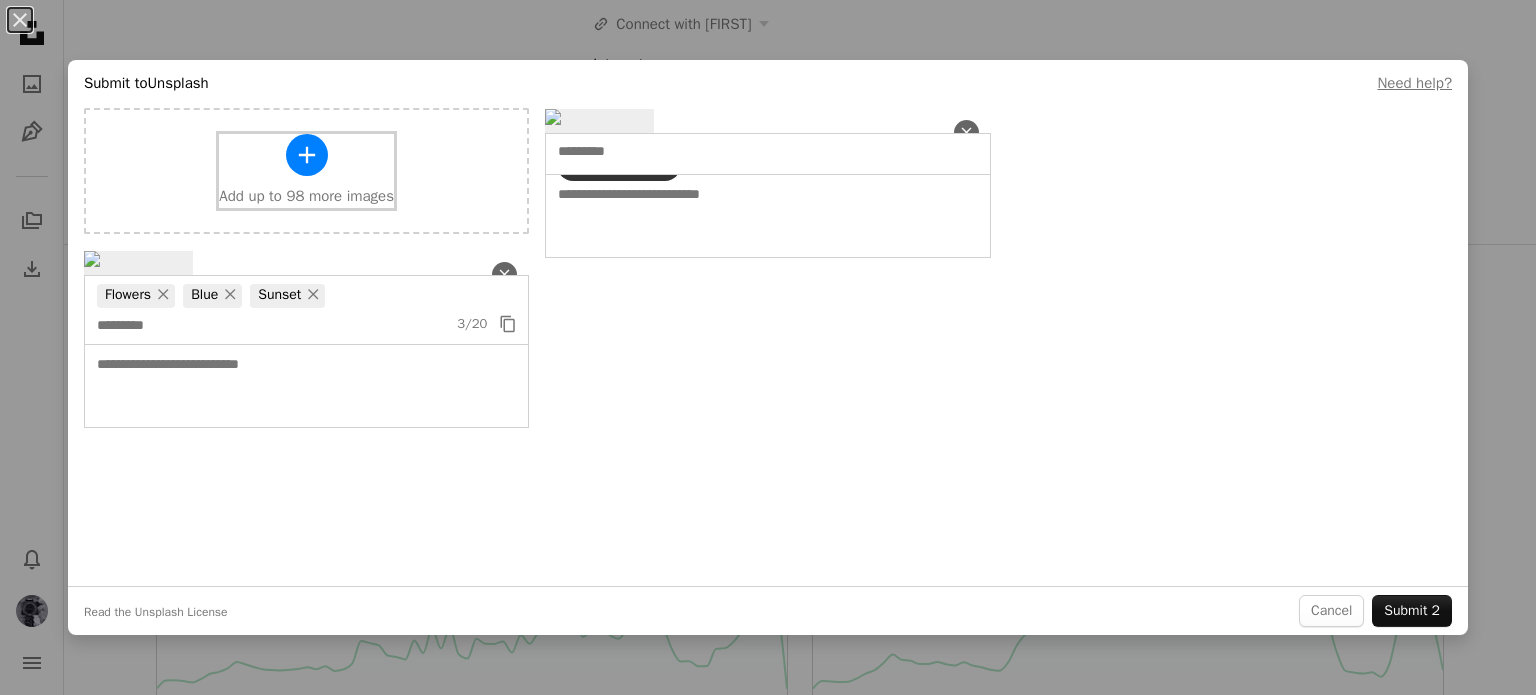 scroll, scrollTop: 173, scrollLeft: 0, axis: vertical 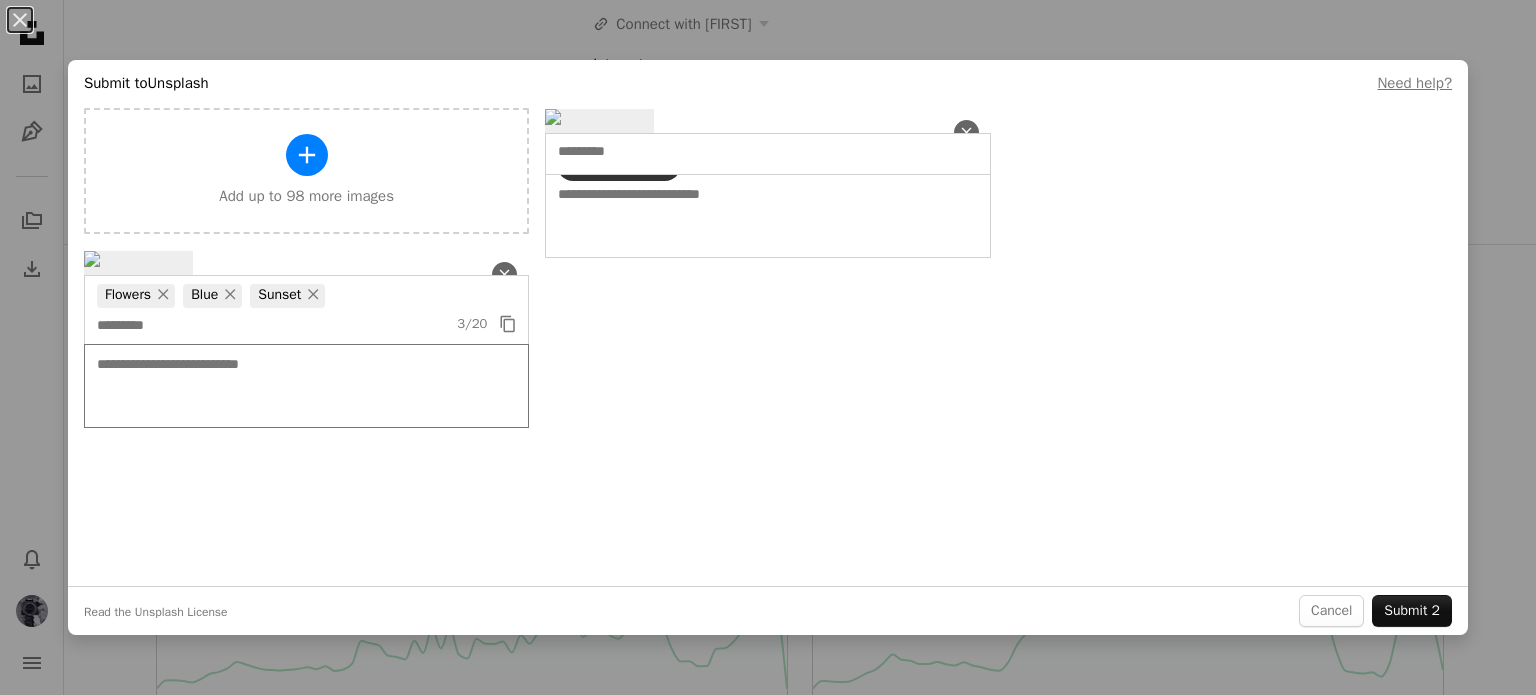 click at bounding box center [306, 386] 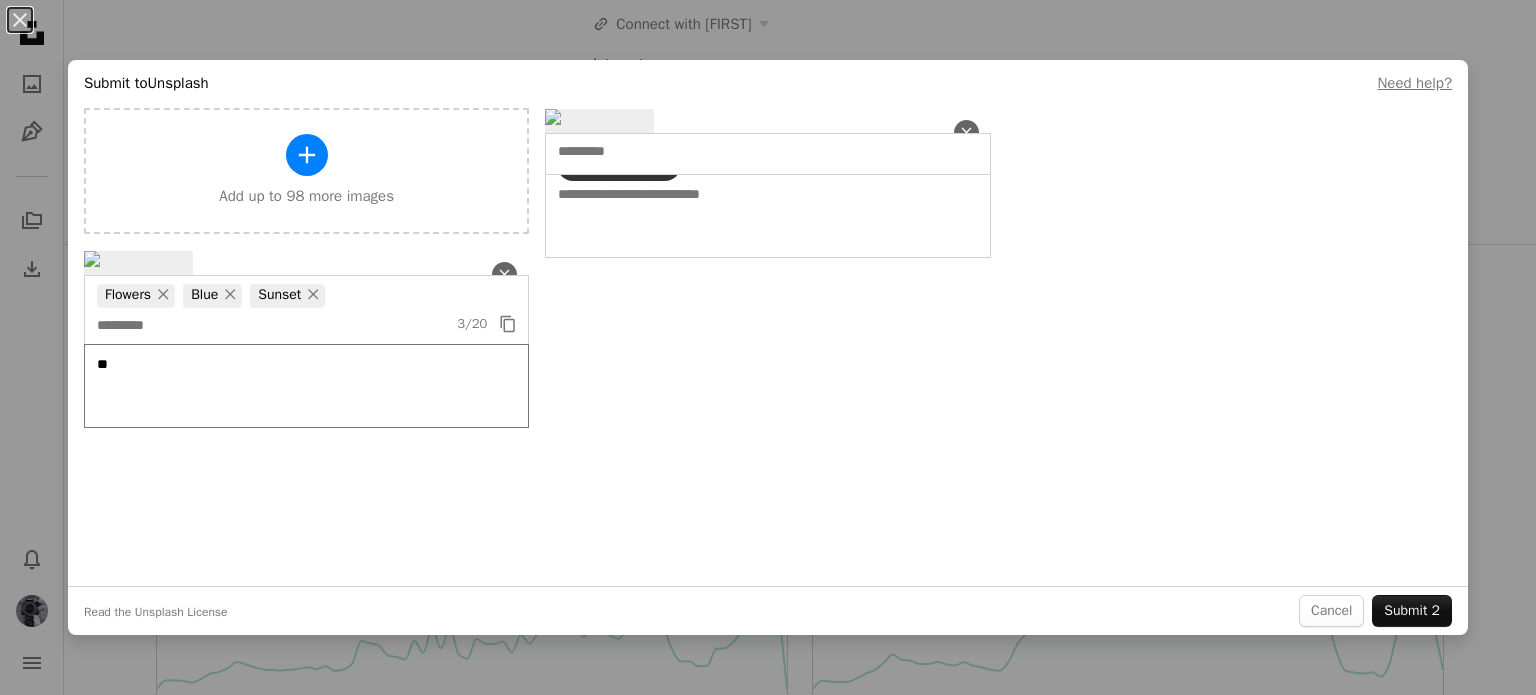 type on "*" 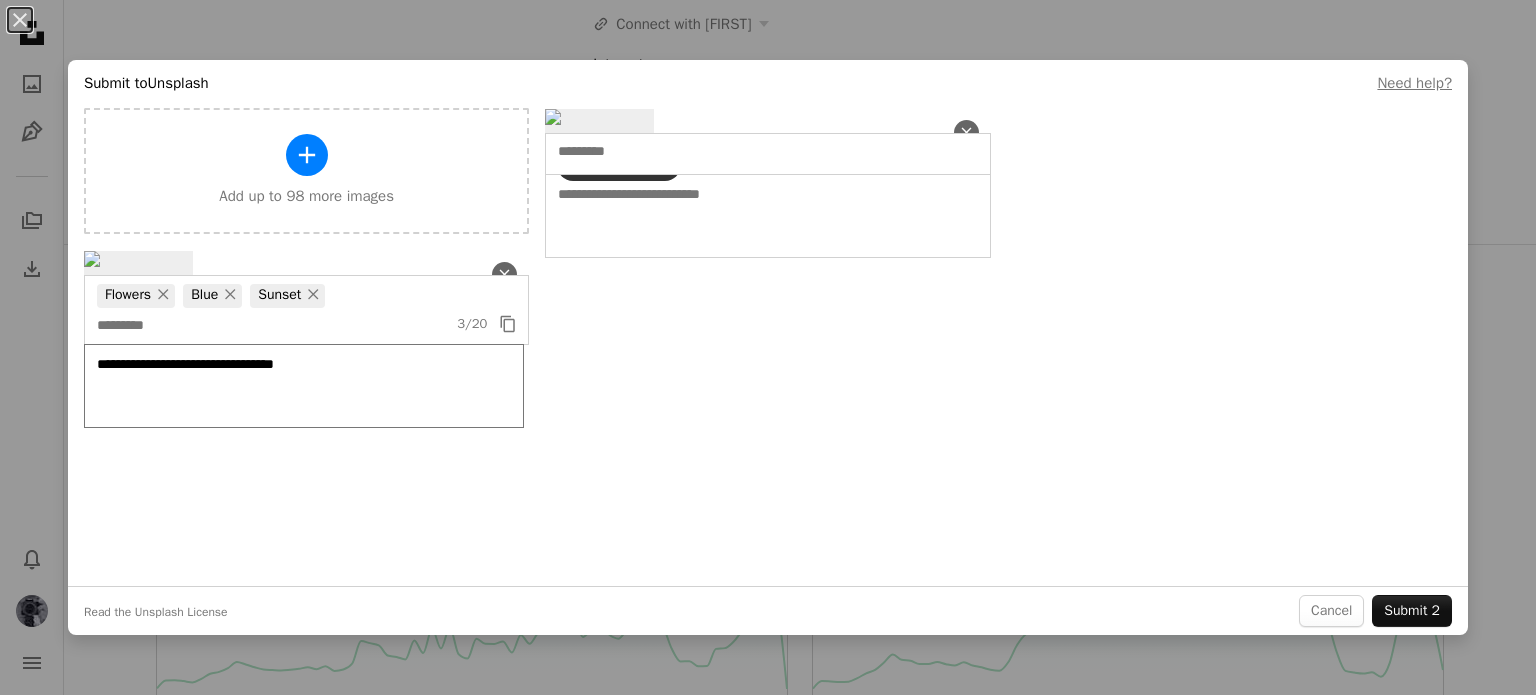 scroll, scrollTop: 0, scrollLeft: 0, axis: both 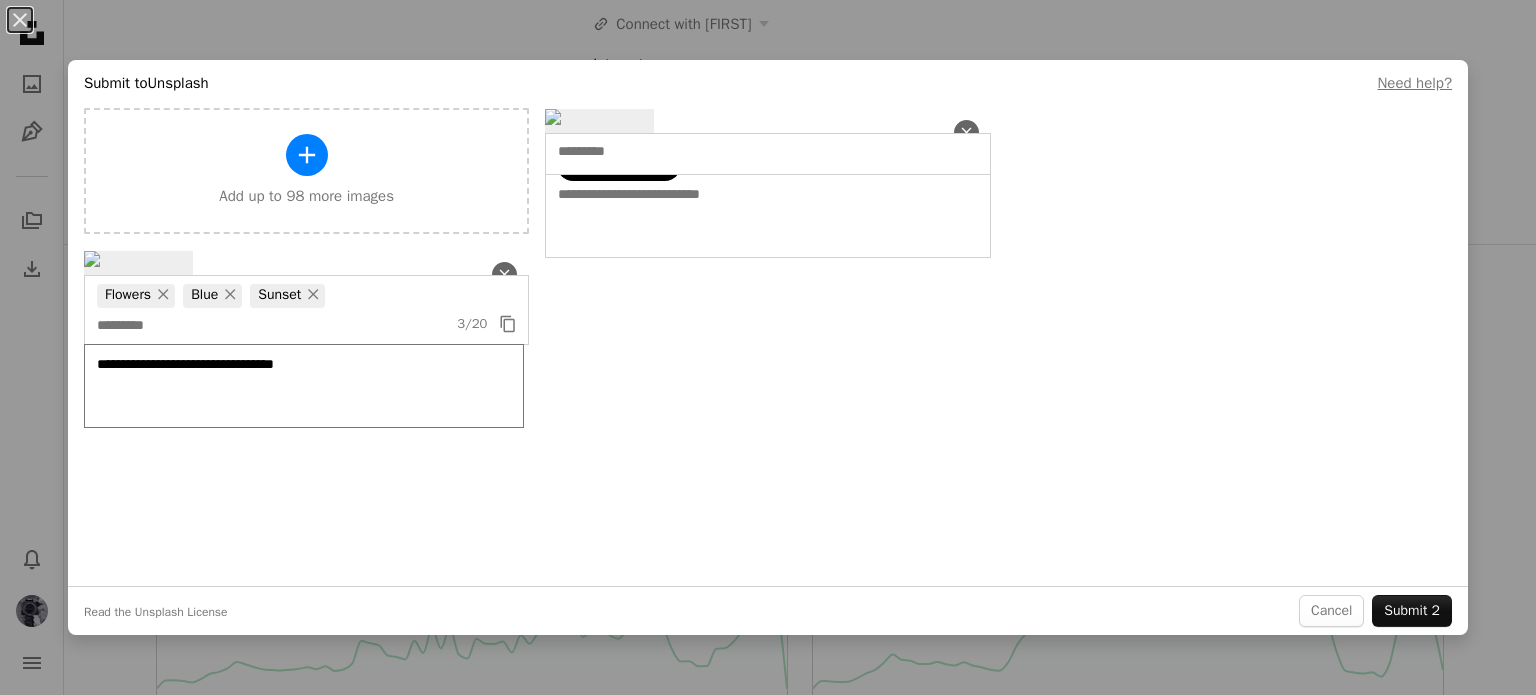 type on "**********" 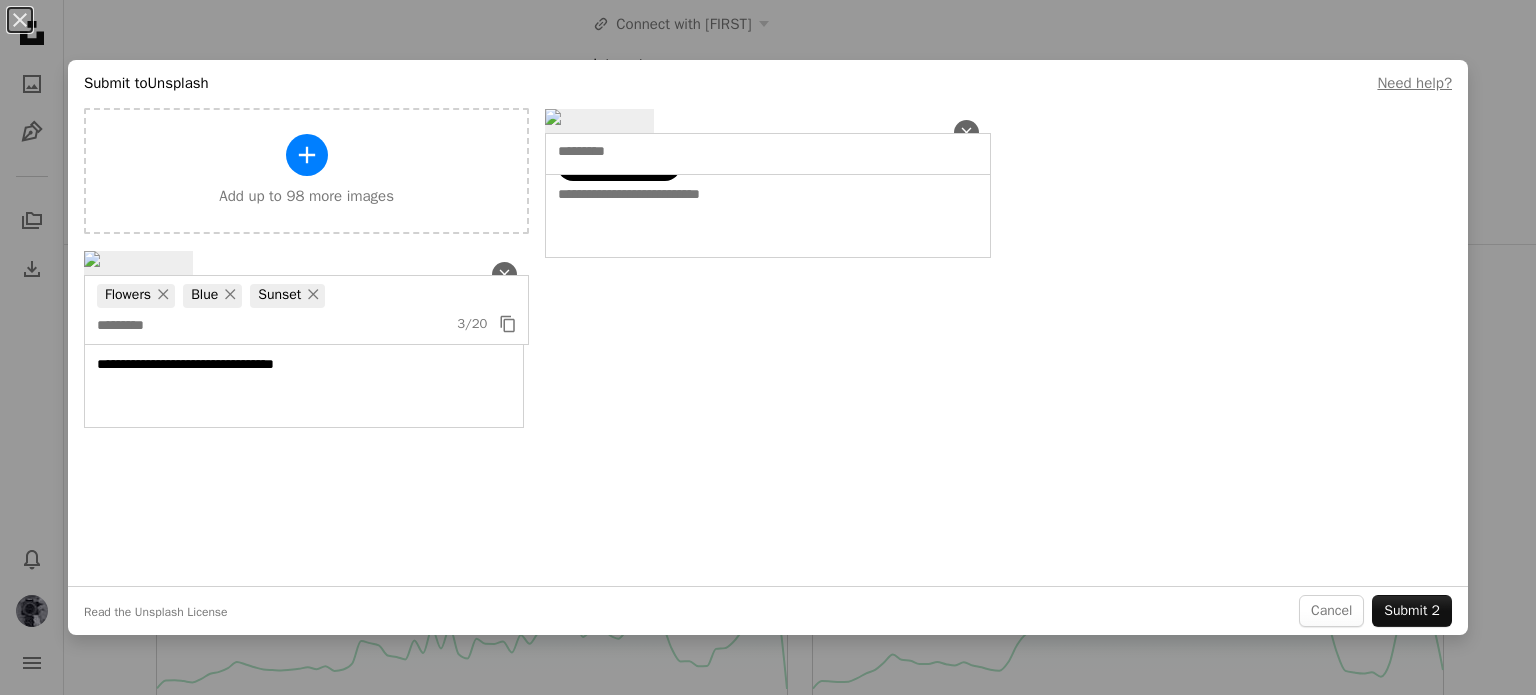 click on "A map marker Add location" at bounding box center [619, 165] 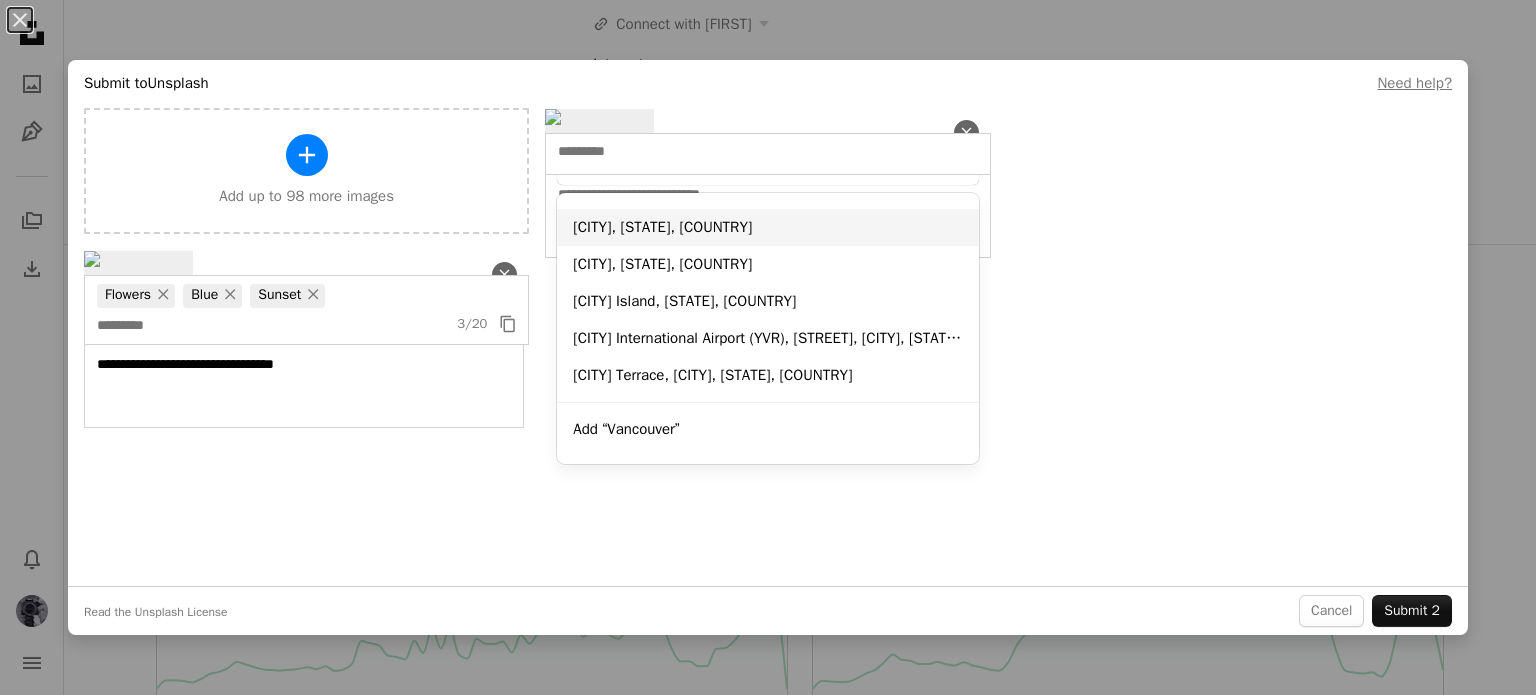 type on "*********" 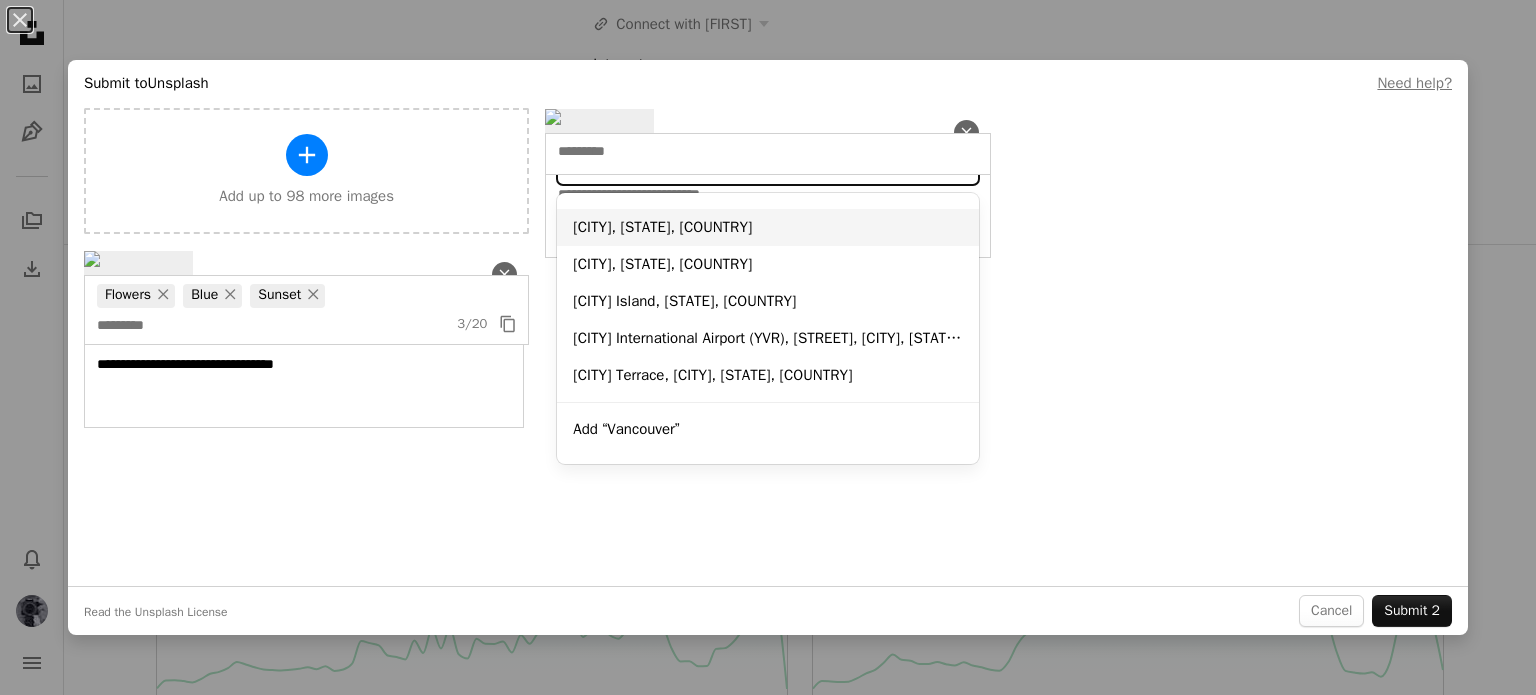 click on "[CITY], [STATE], [COUNTRY]" at bounding box center (767, 227) 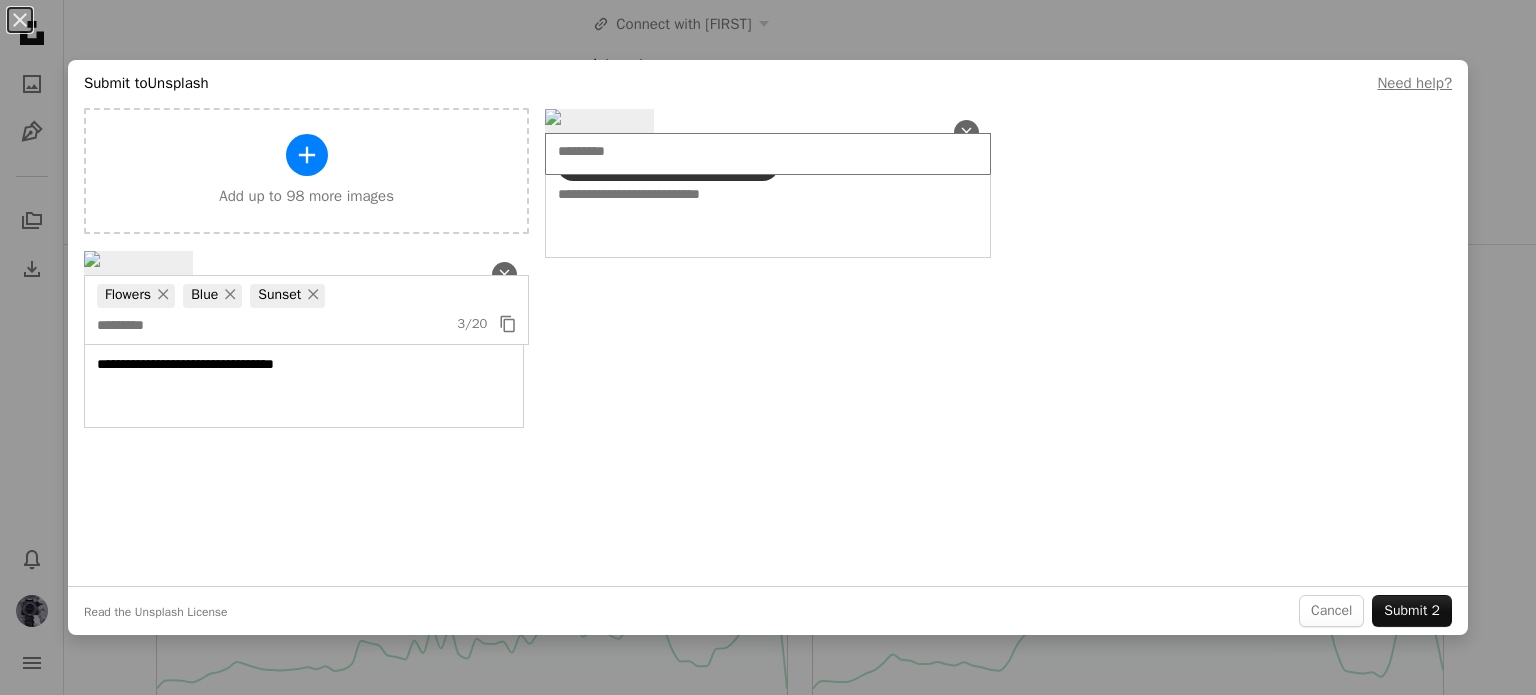 click at bounding box center (732, 152) 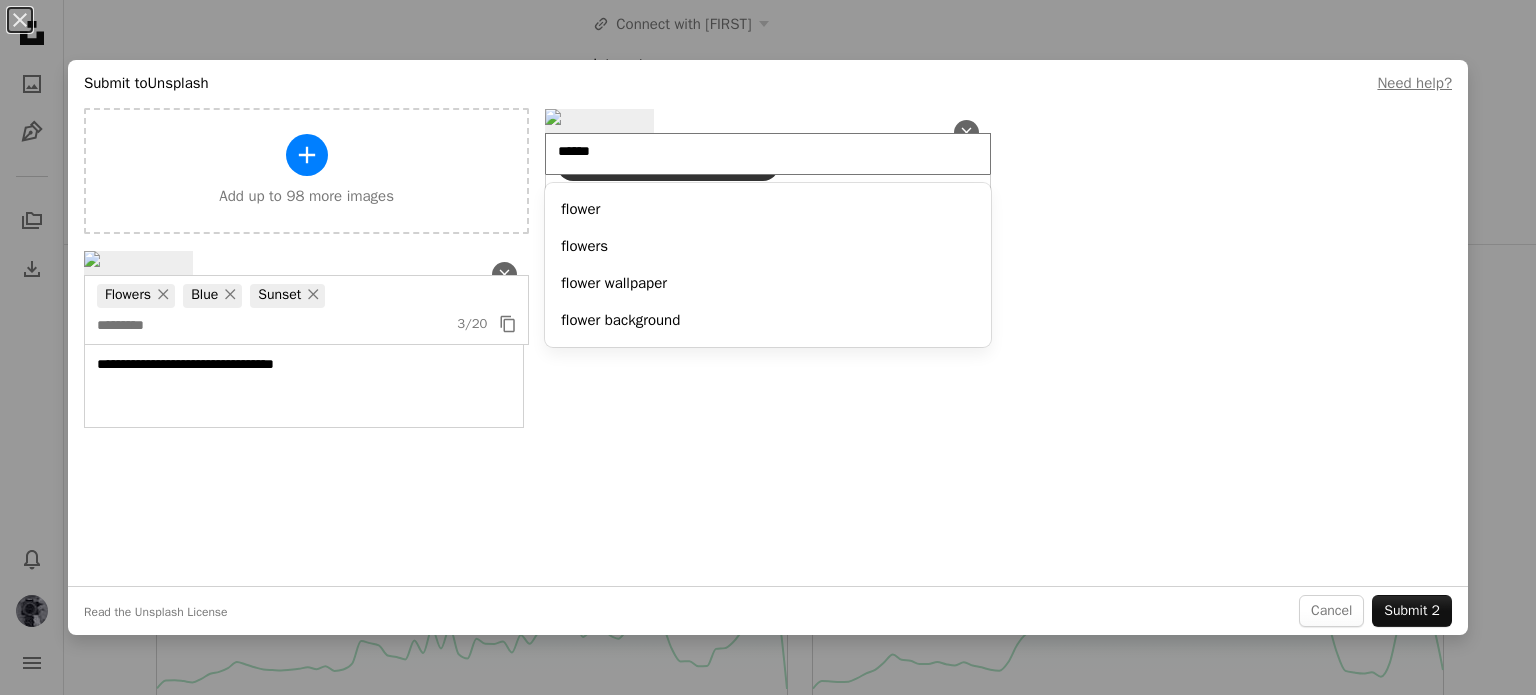 type on "*******" 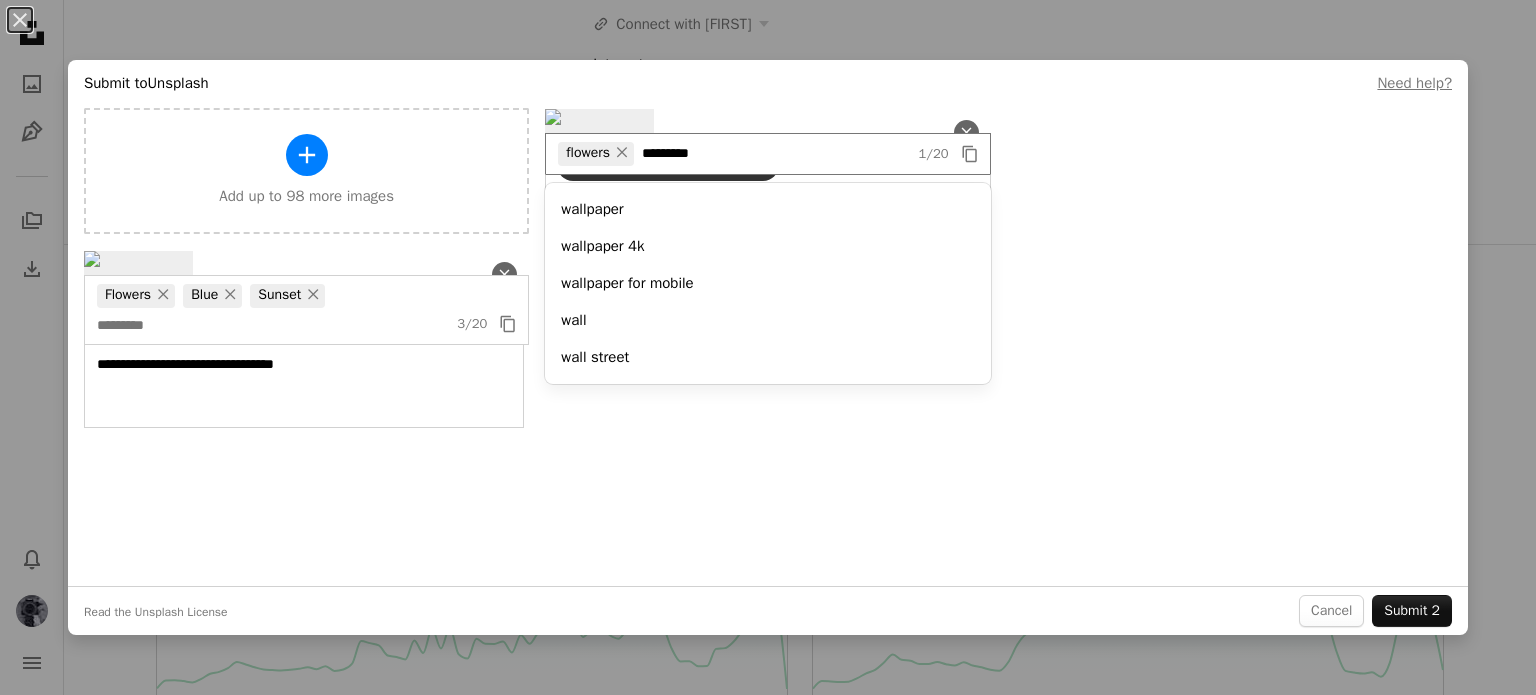 type on "*********" 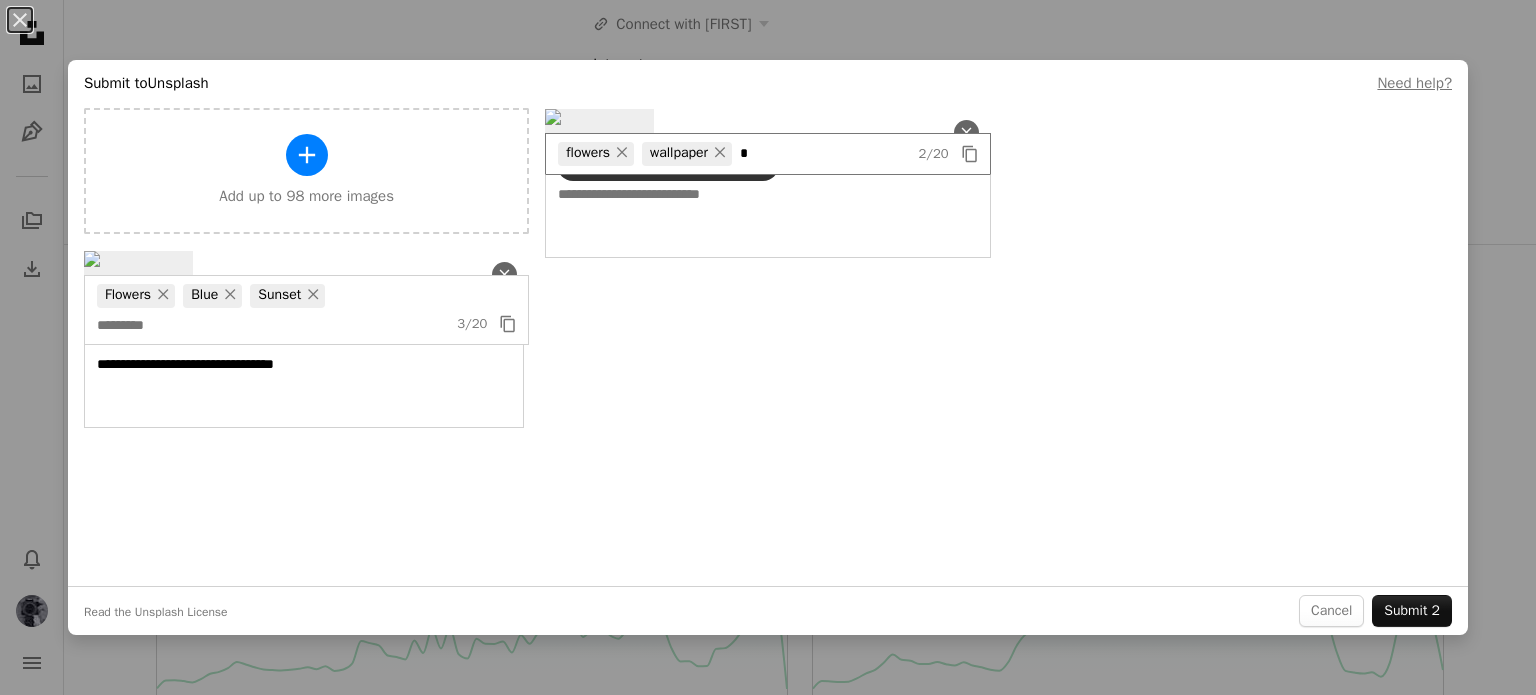 type 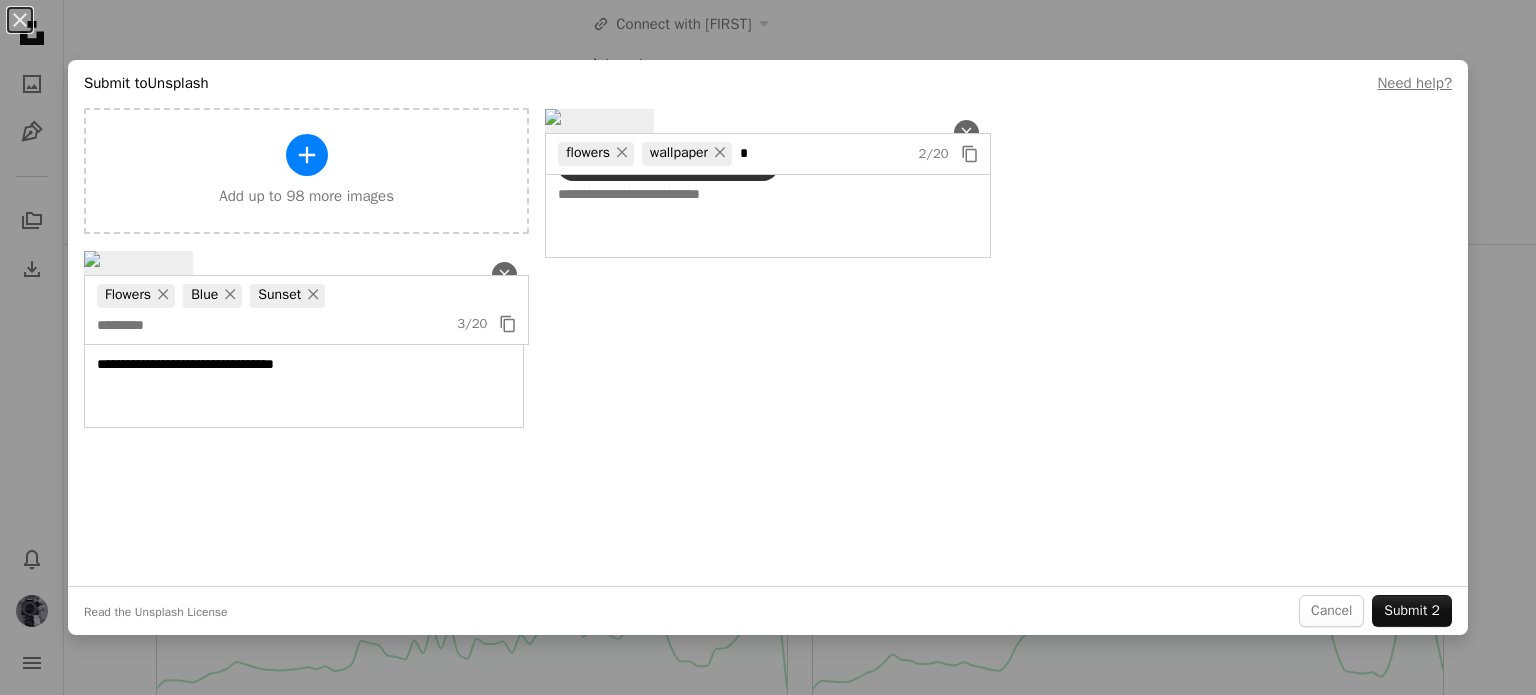 click on "Flowers × Blue × Sunset ×" at bounding box center [306, 310] 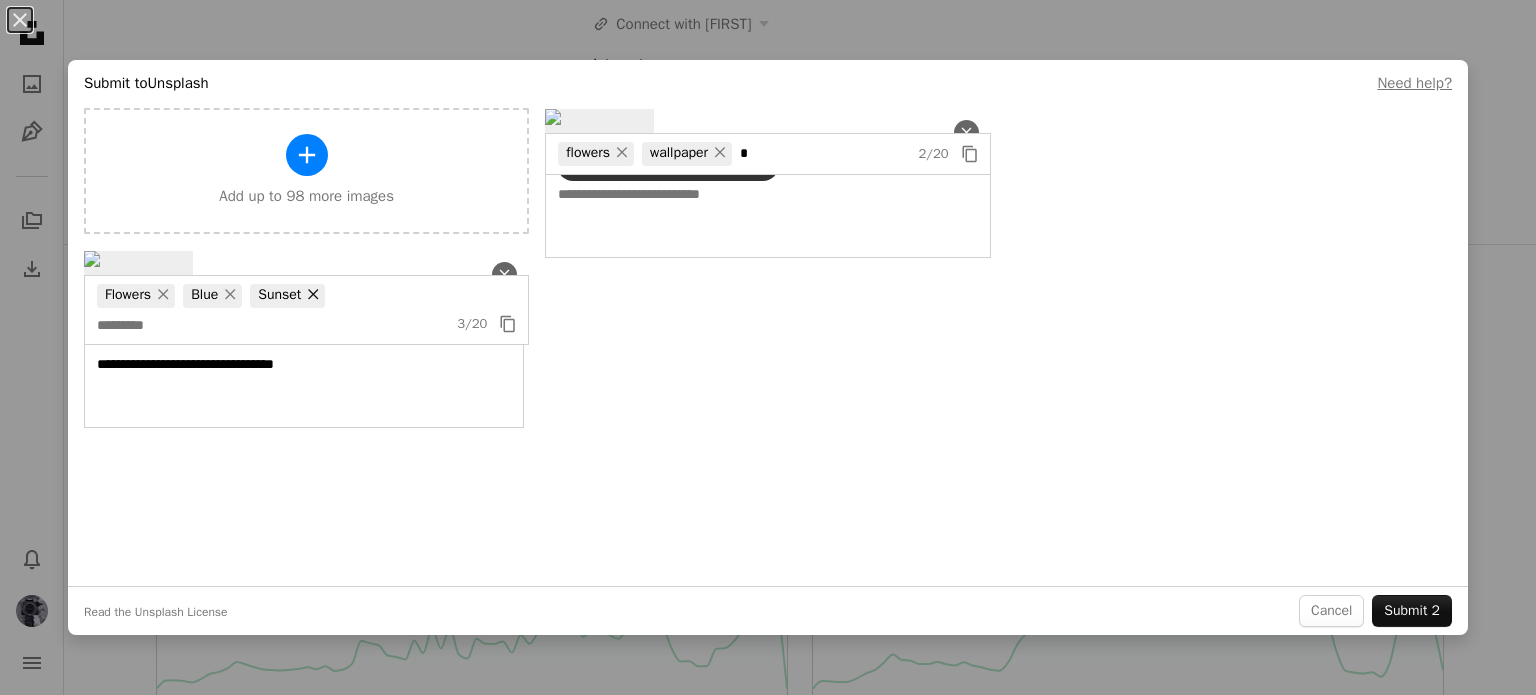 scroll, scrollTop: 173, scrollLeft: 0, axis: vertical 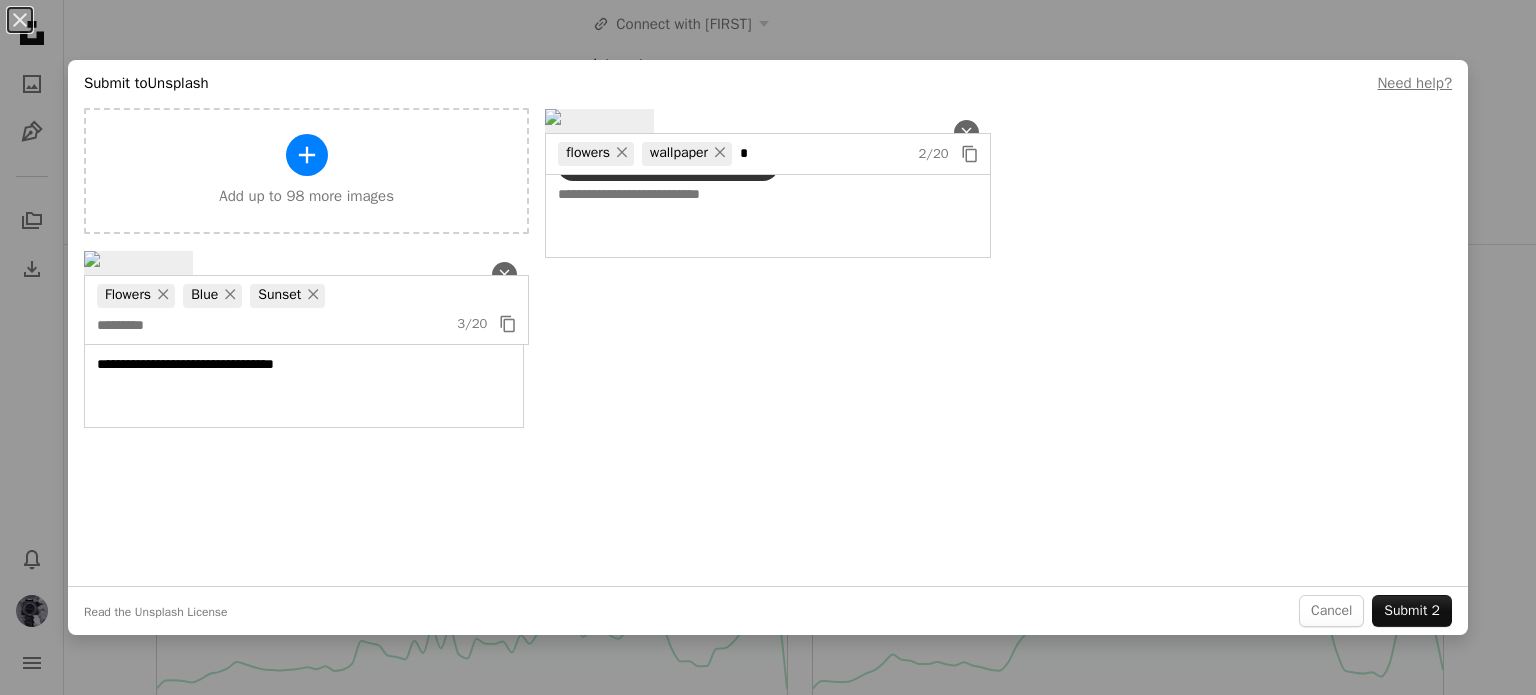 click on "Flowers × Blue × Sunset ×" at bounding box center (306, 310) 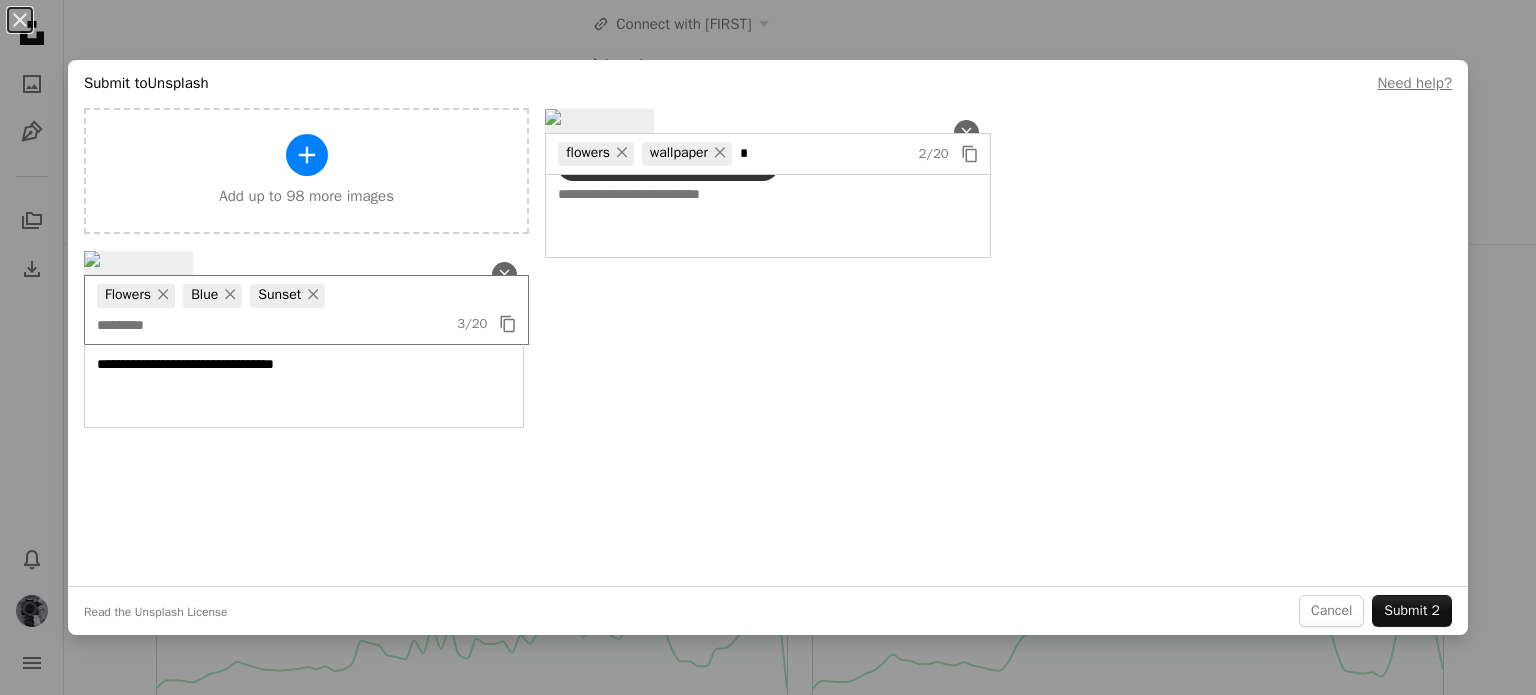 click at bounding box center (271, 326) 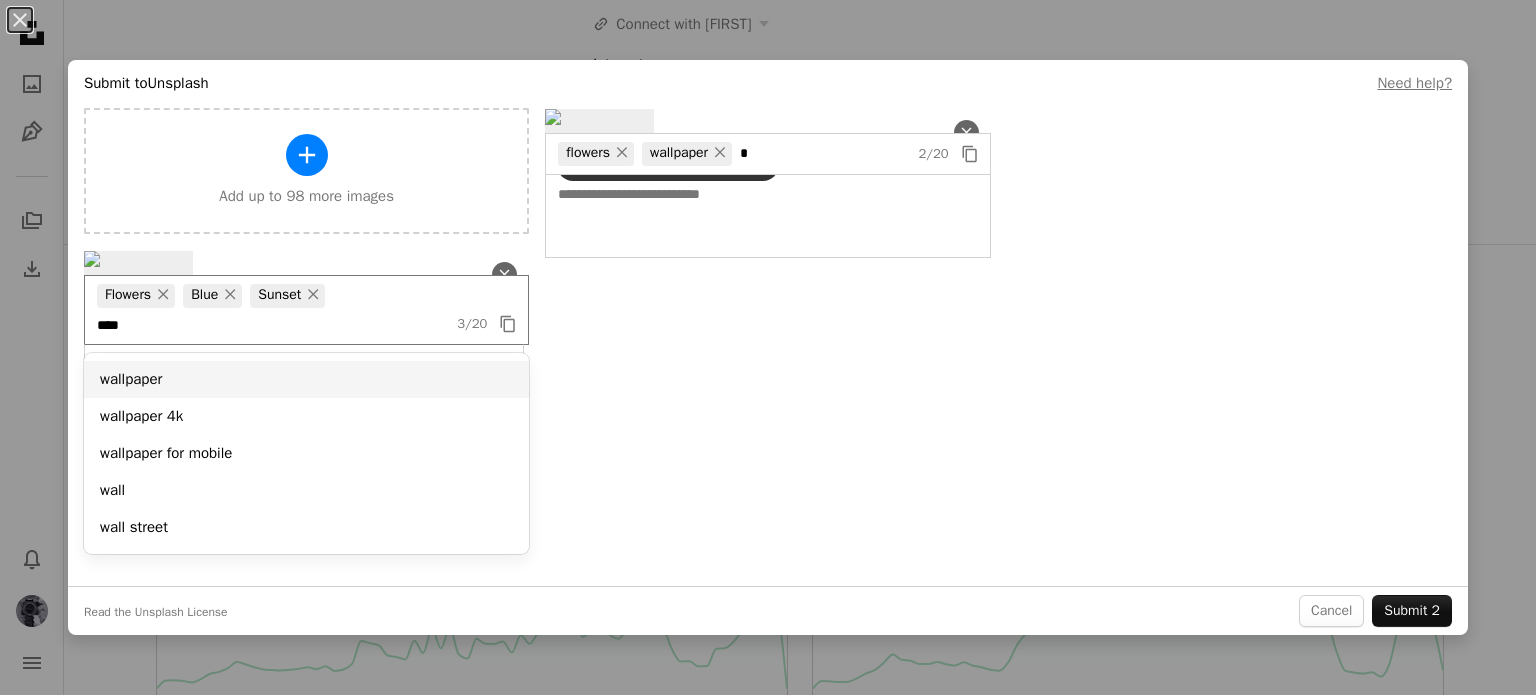 type on "****" 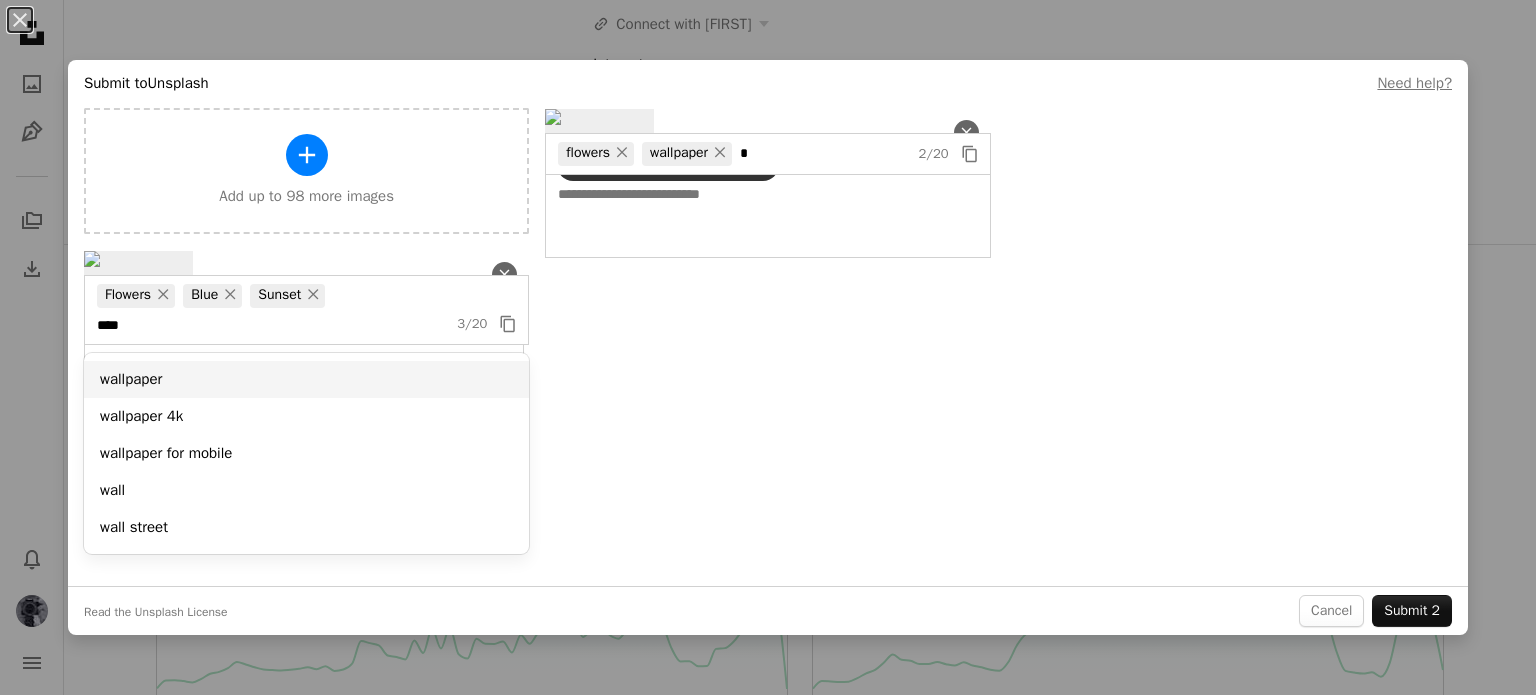 click on "wallpaper" at bounding box center (306, 379) 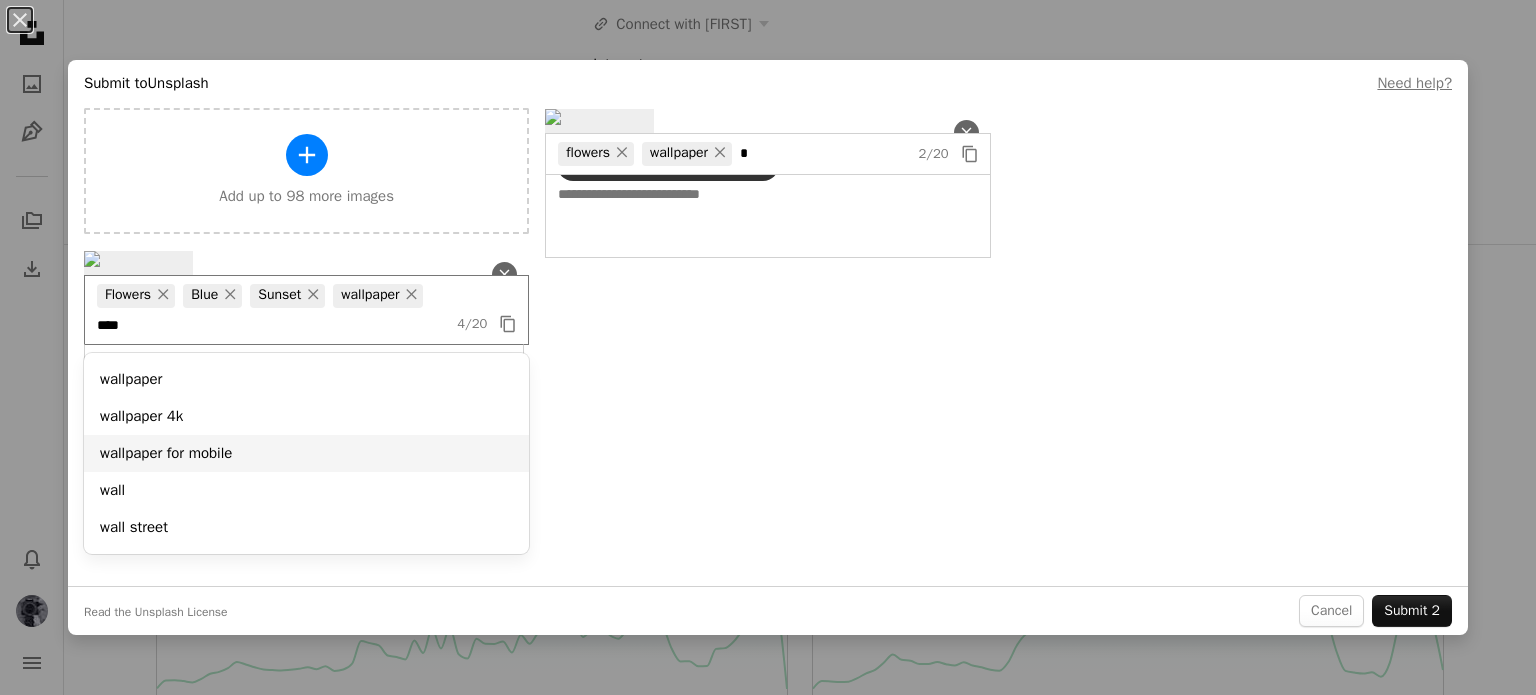 type on "****" 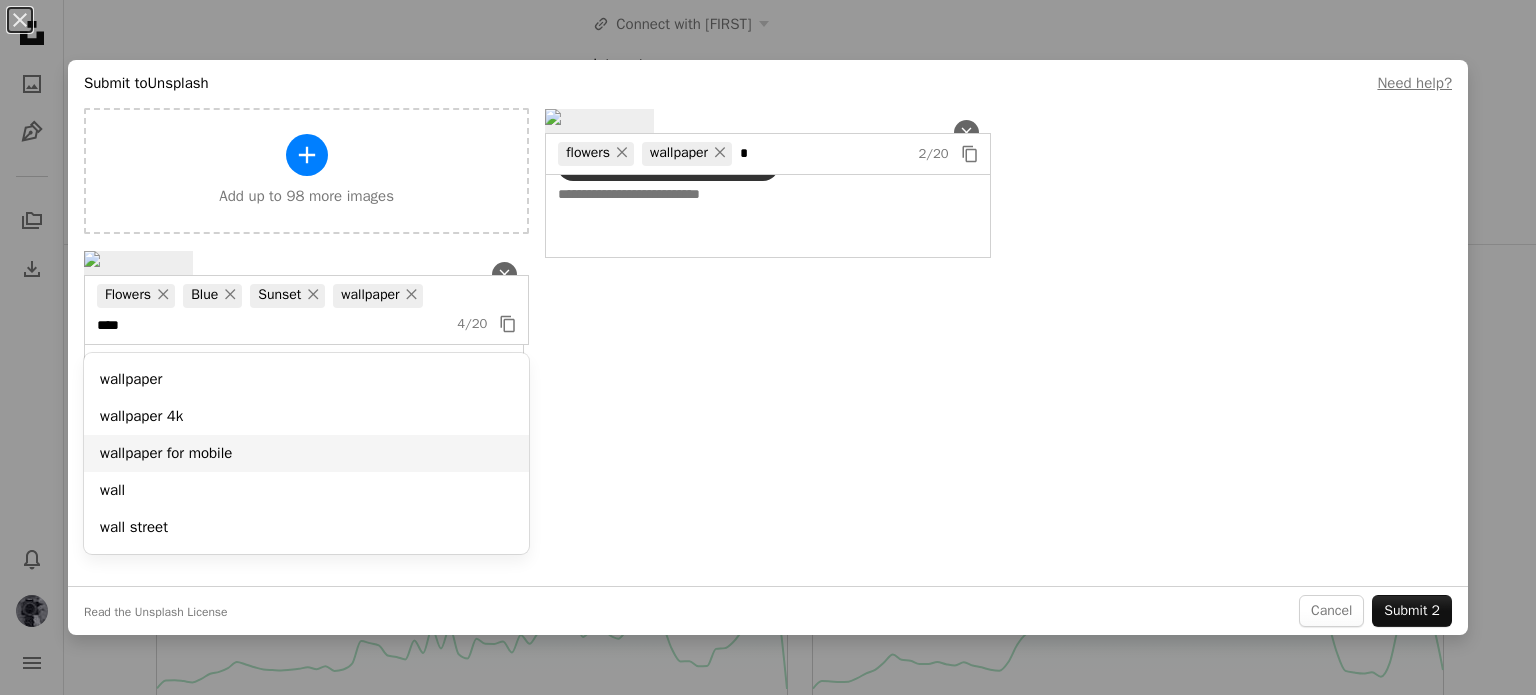 click on "wallpaper for mobile" at bounding box center [306, 453] 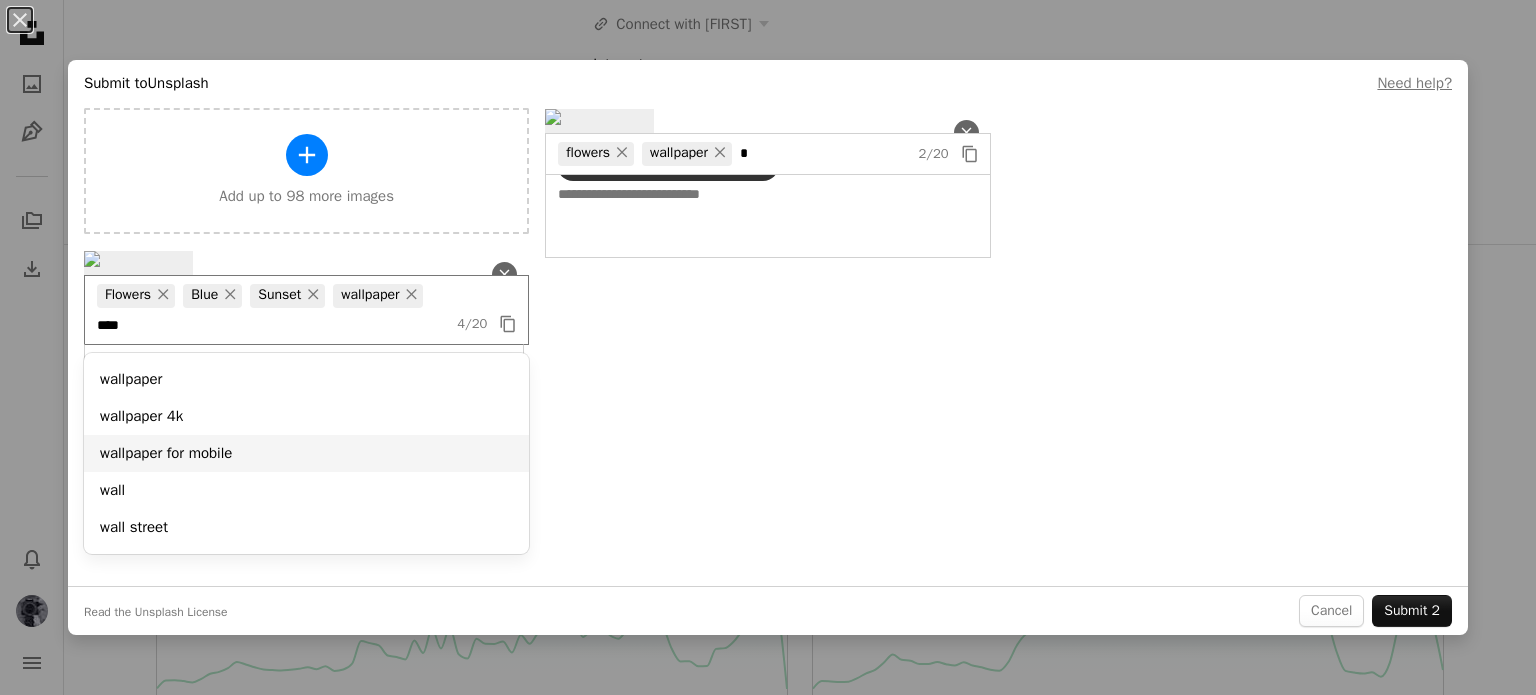 type 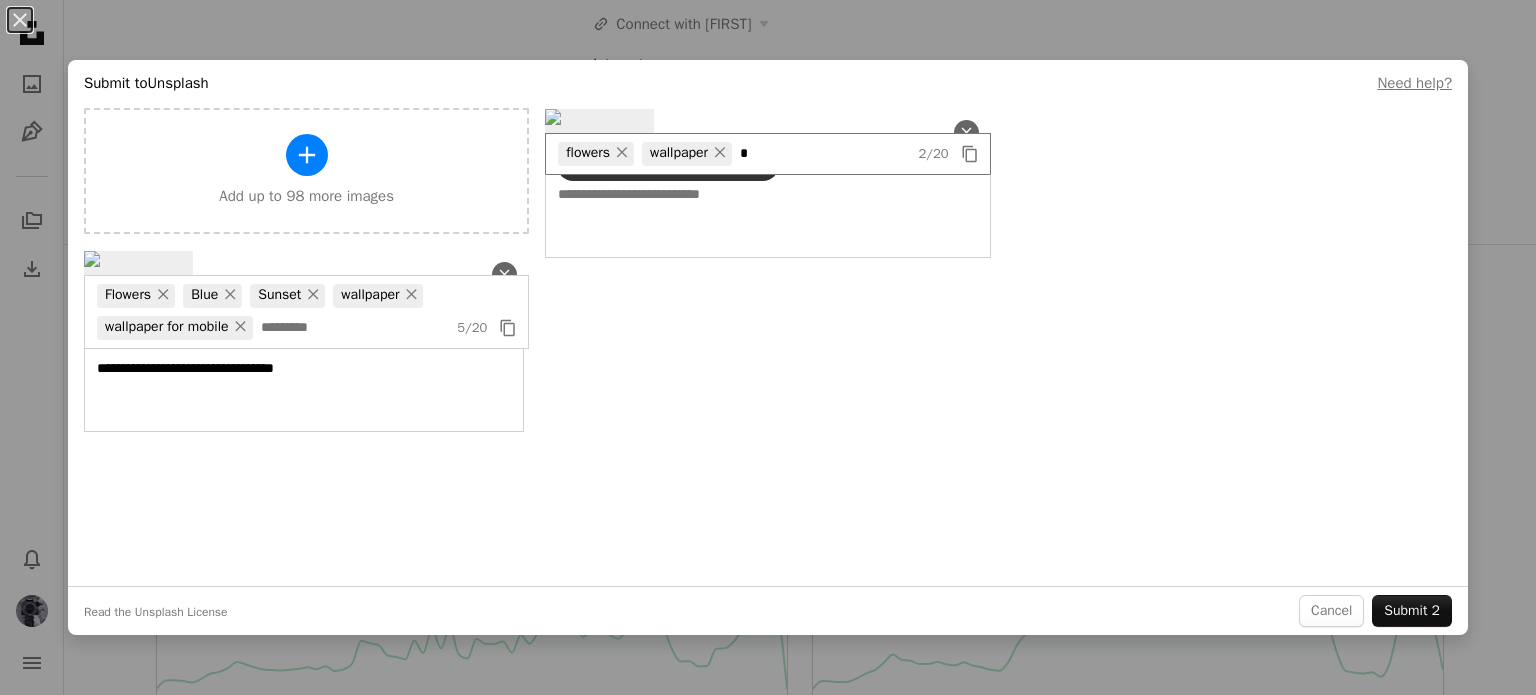 click at bounding box center [824, 154] 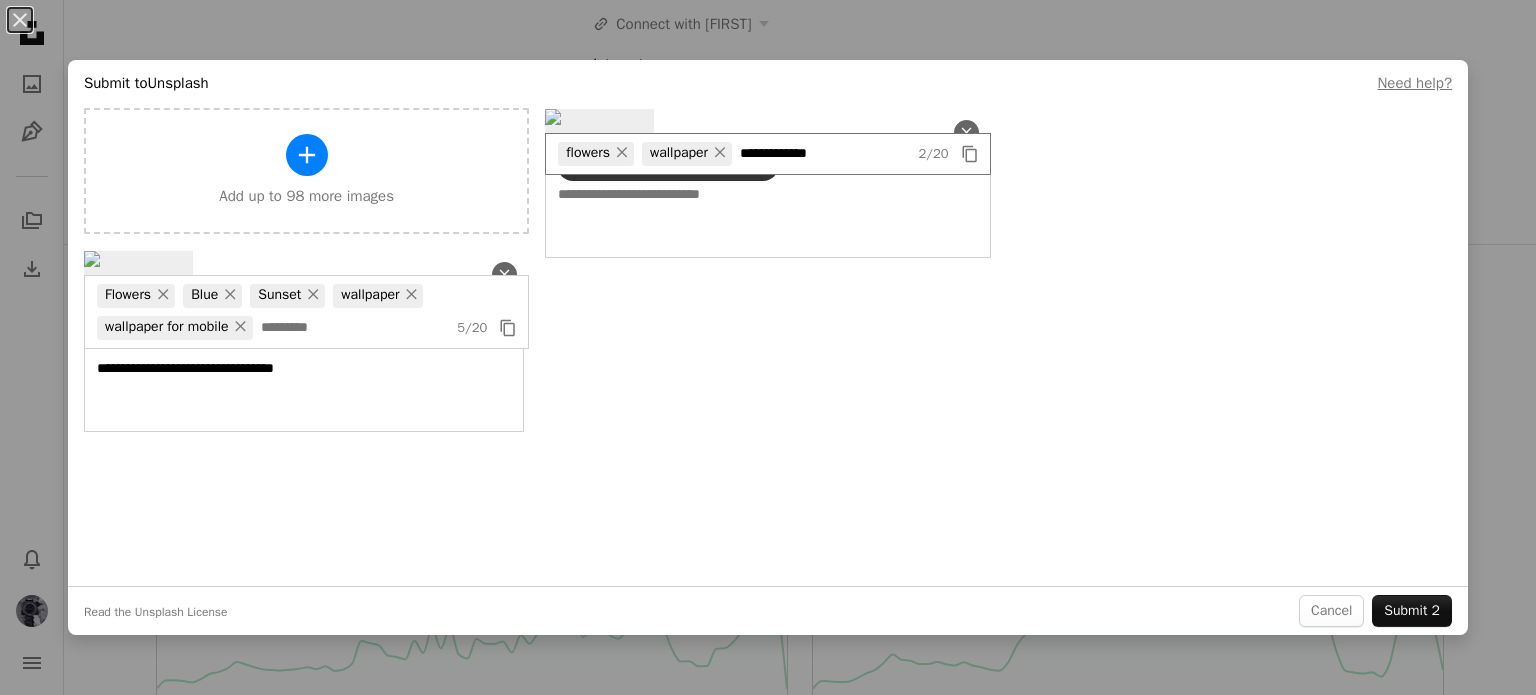 type on "**********" 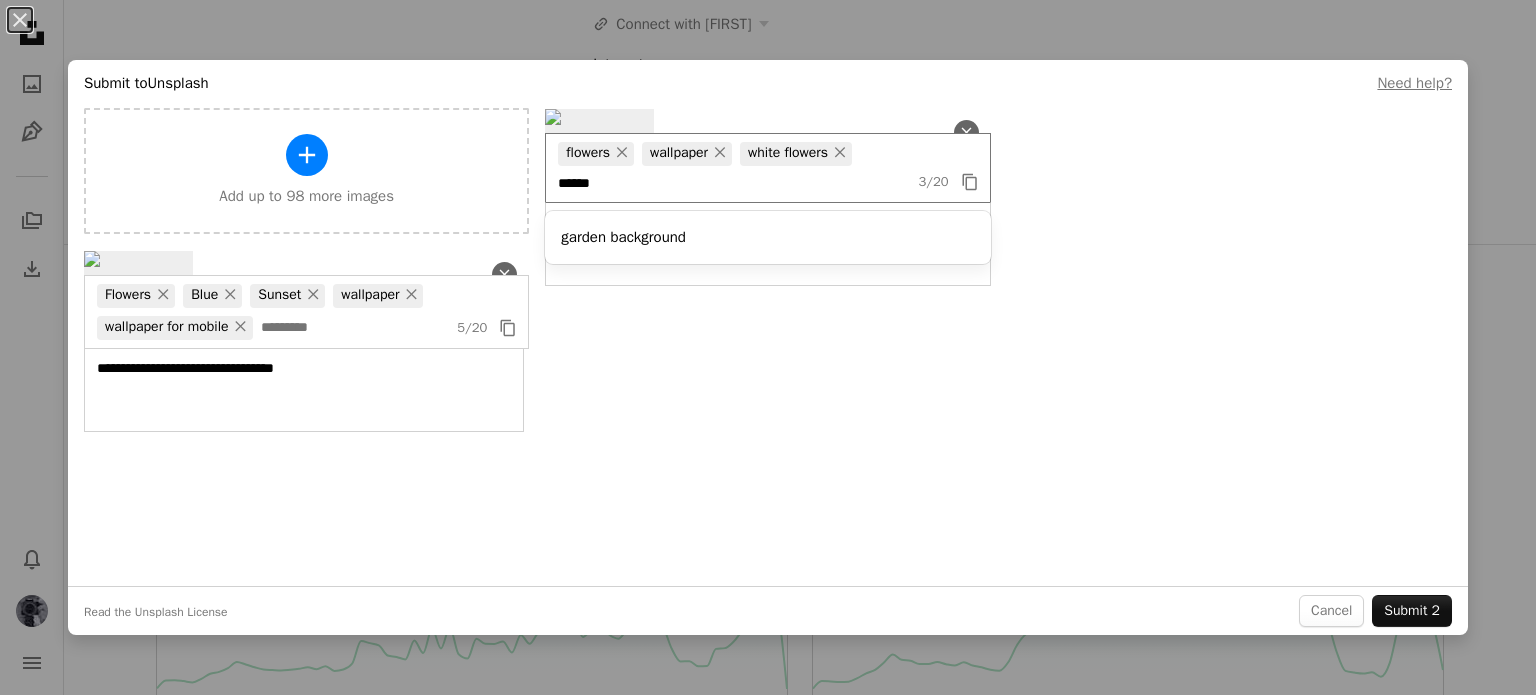 type on "******" 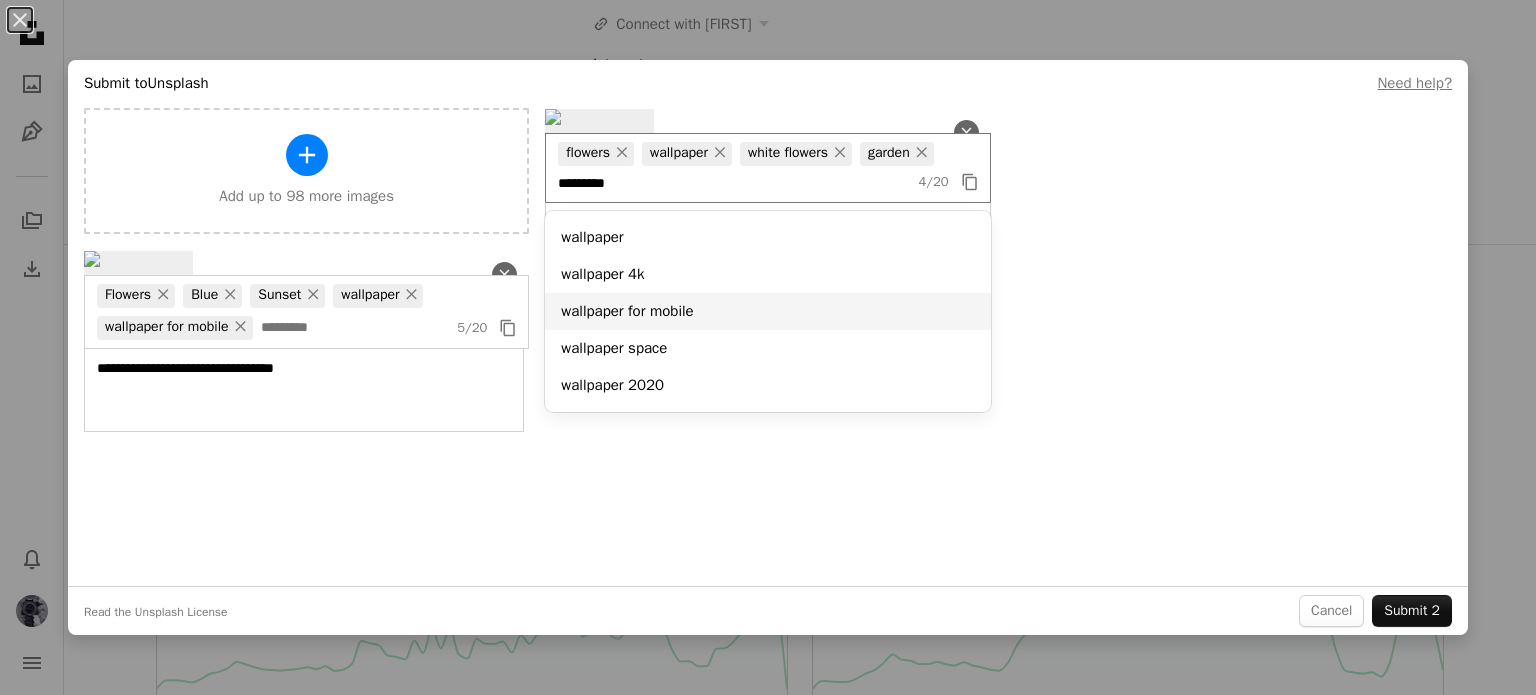 type on "*********" 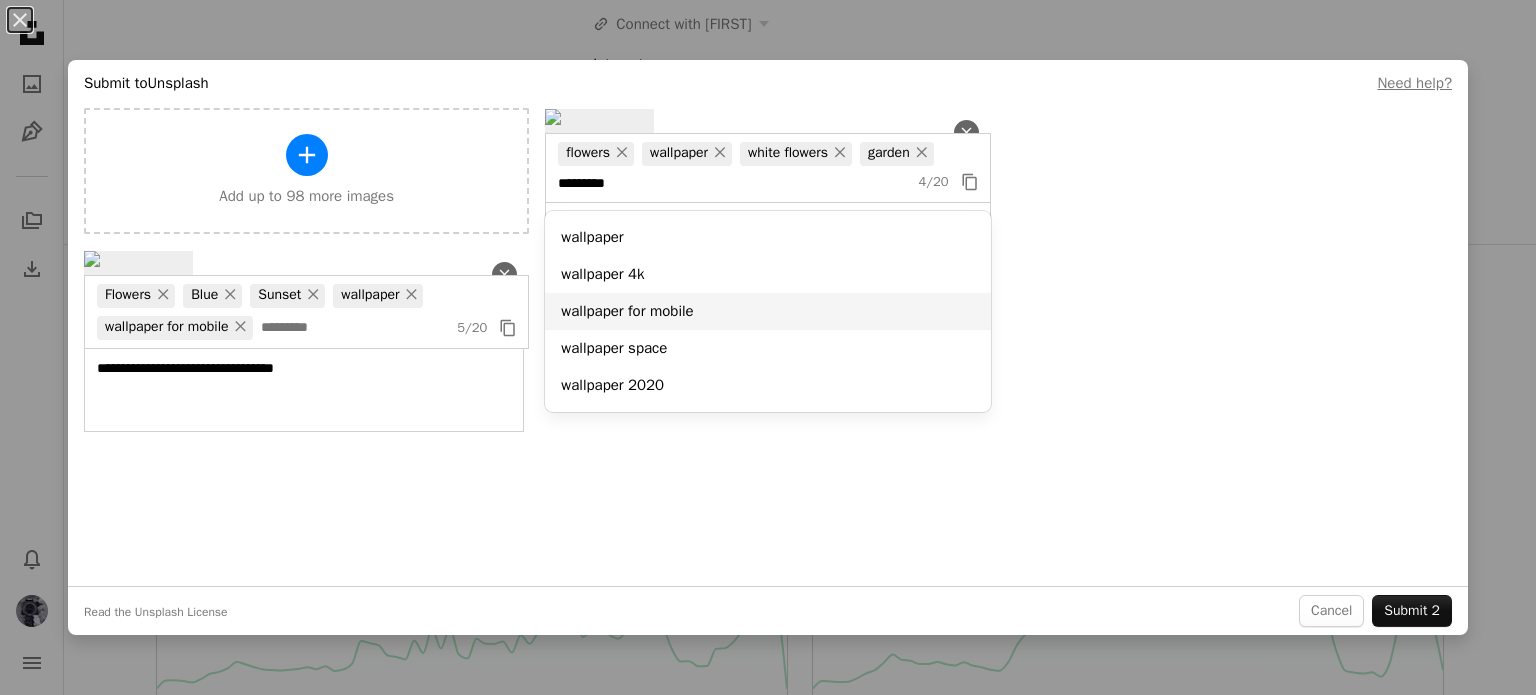 click on "wallpaper for mobile" at bounding box center (767, 311) 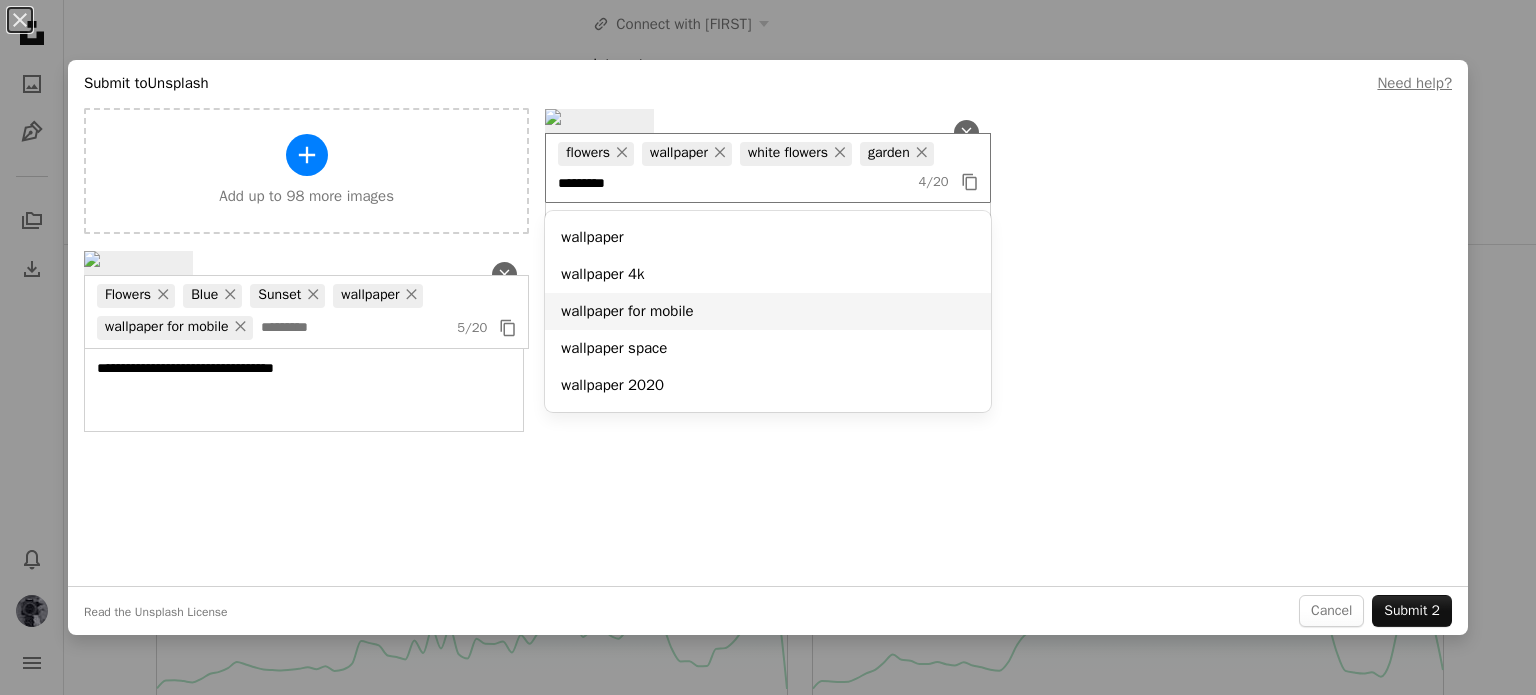 type 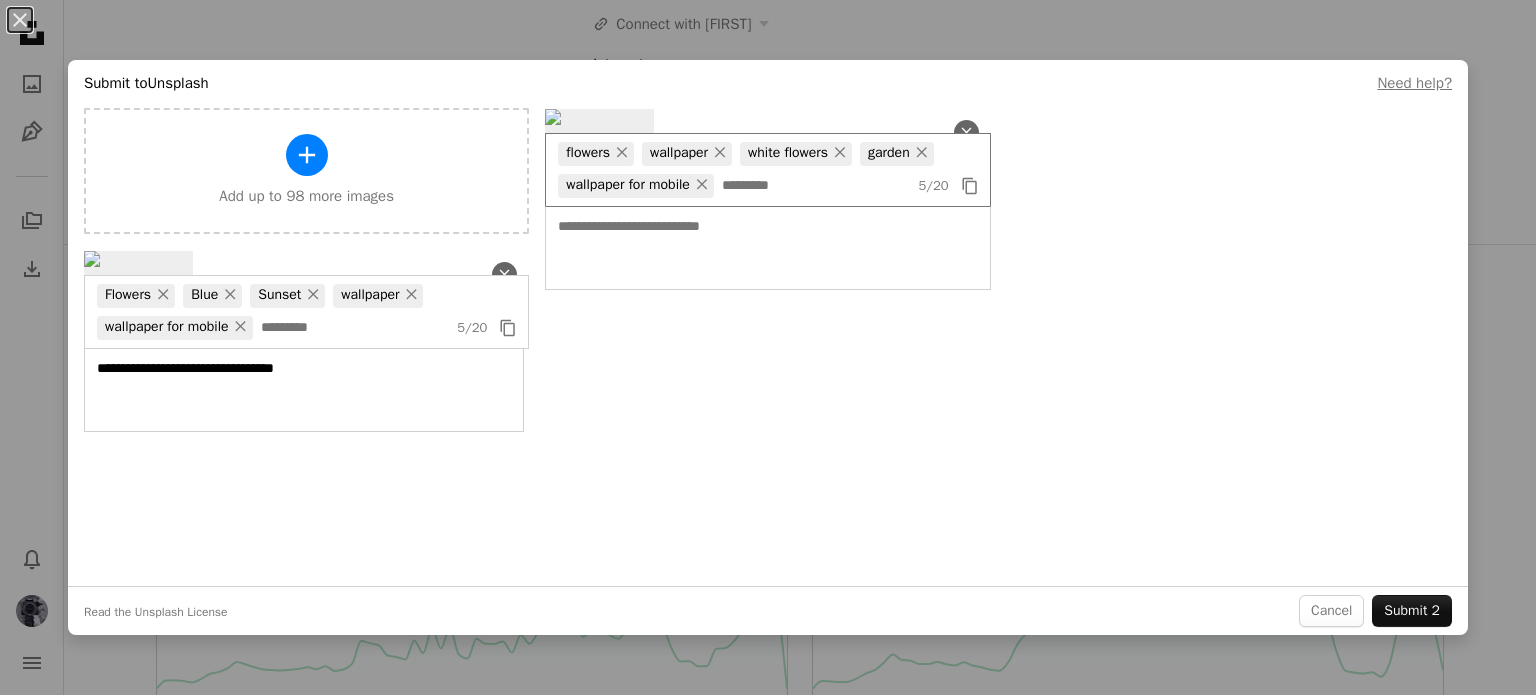 scroll, scrollTop: 0, scrollLeft: 0, axis: both 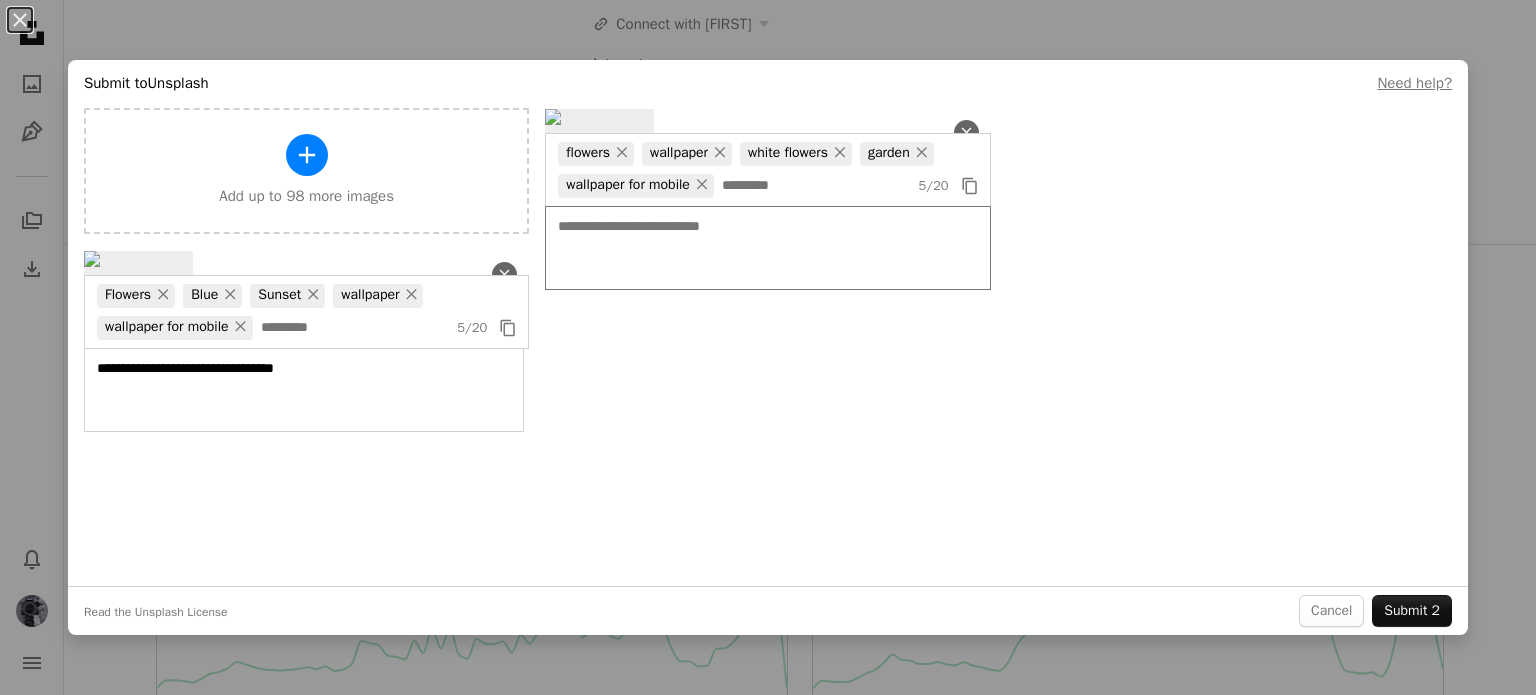click at bounding box center [767, 248] 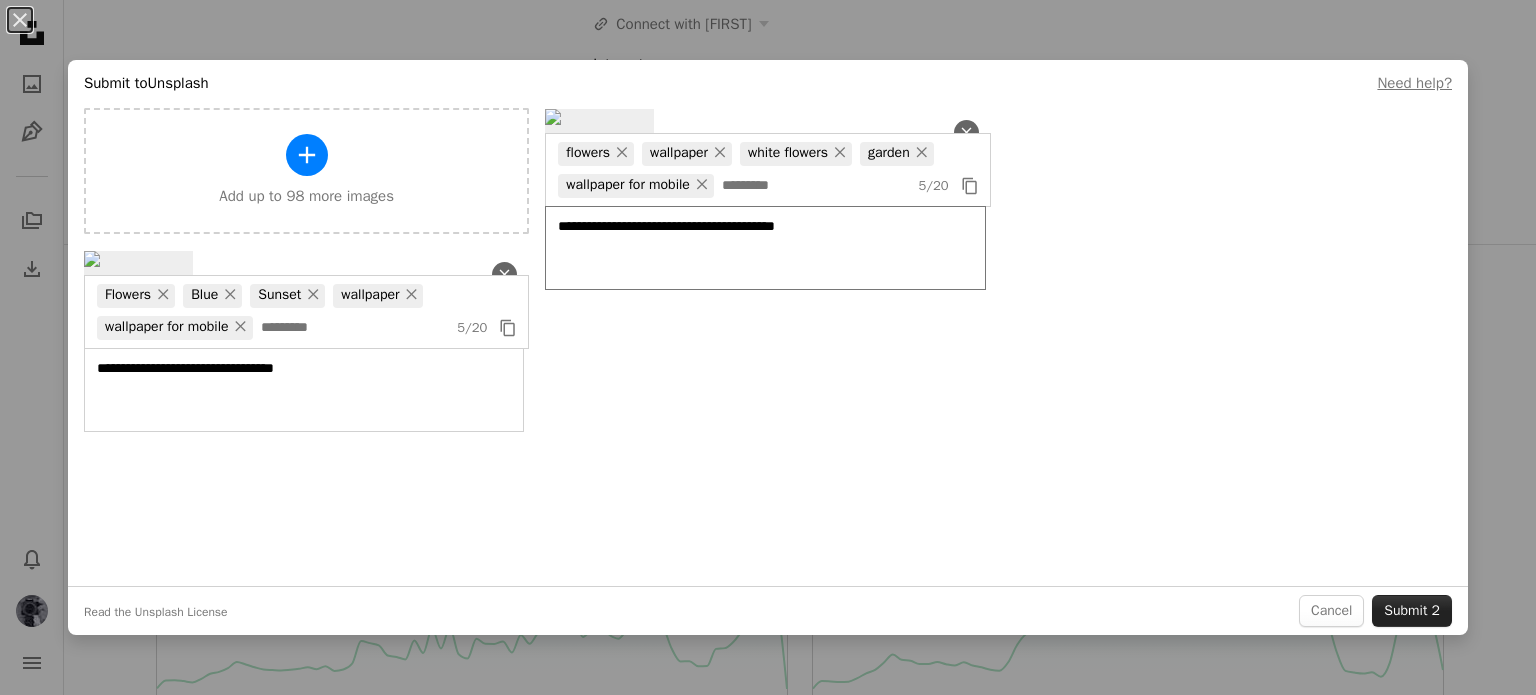 type on "**********" 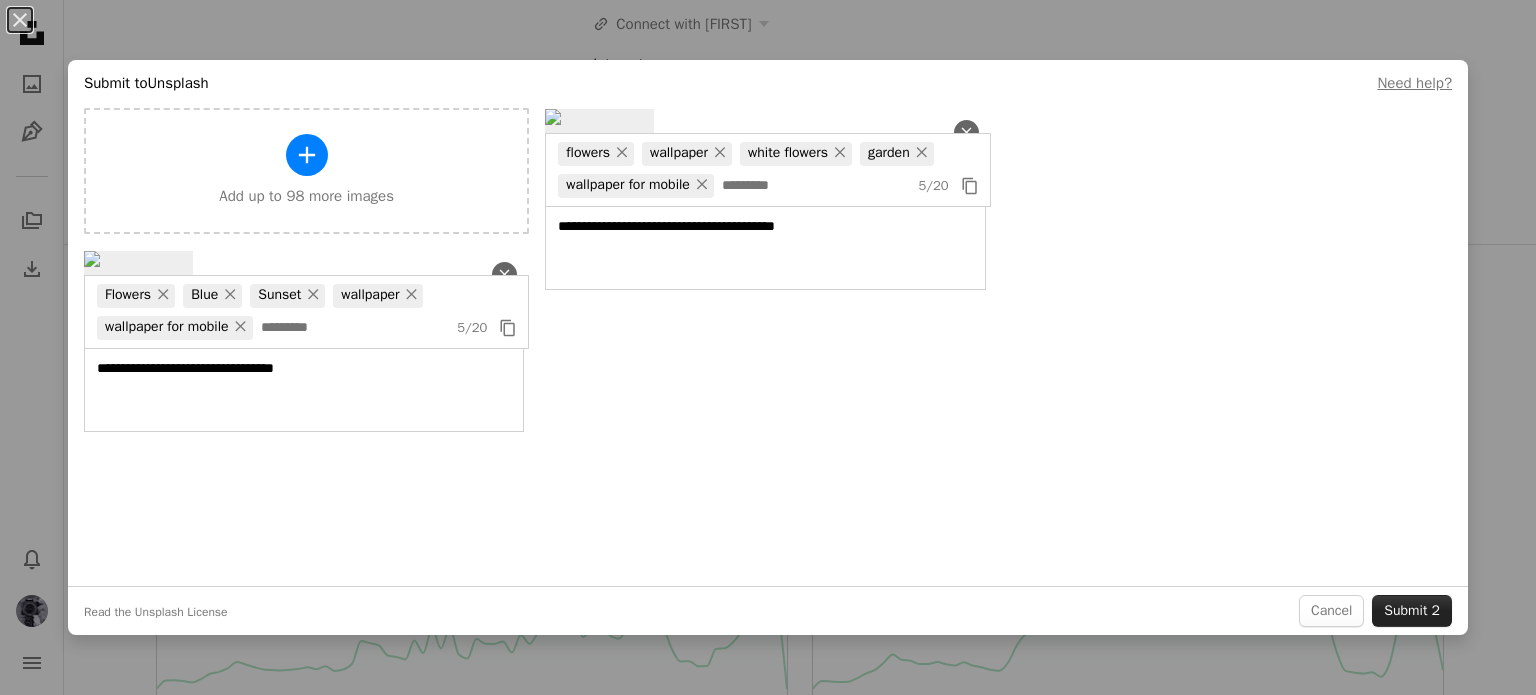 click on "Submit 2" at bounding box center [1412, 611] 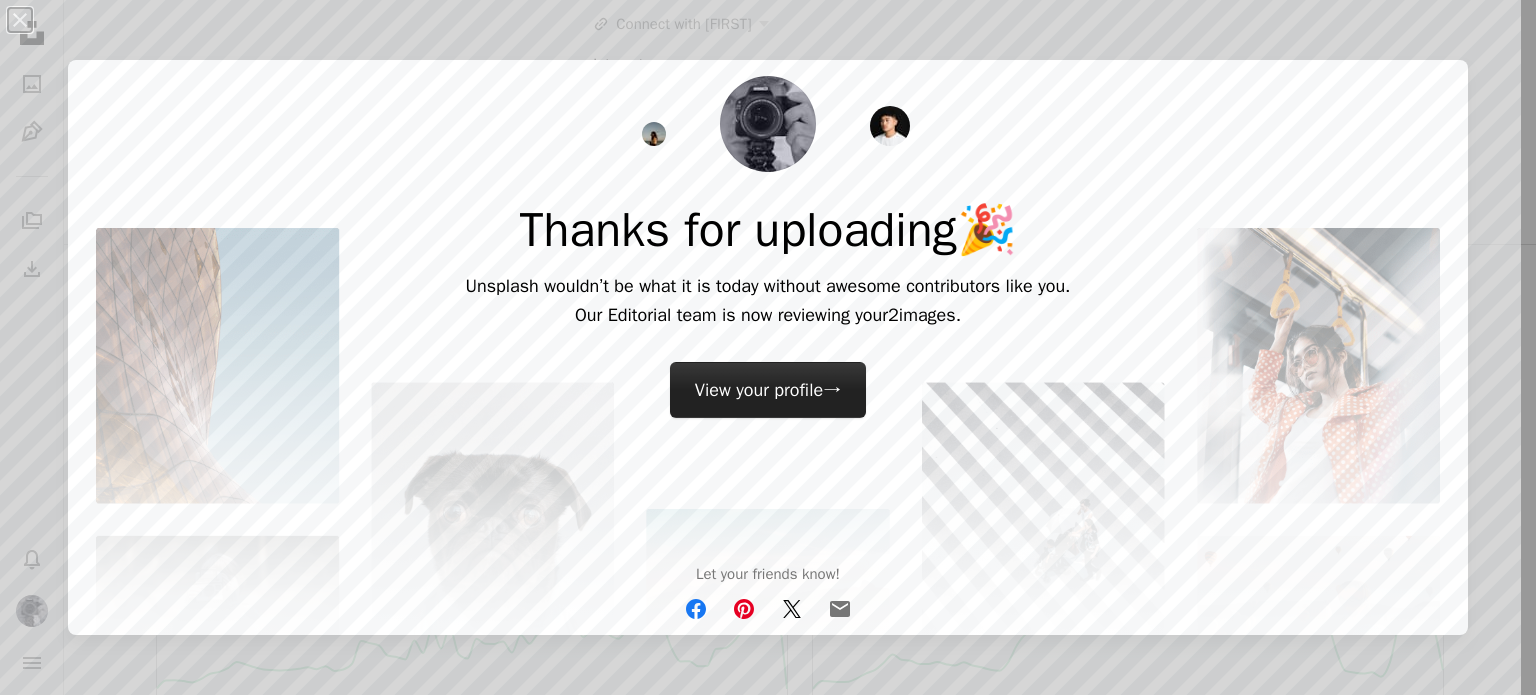click on "View your profile  →" at bounding box center (768, 390) 